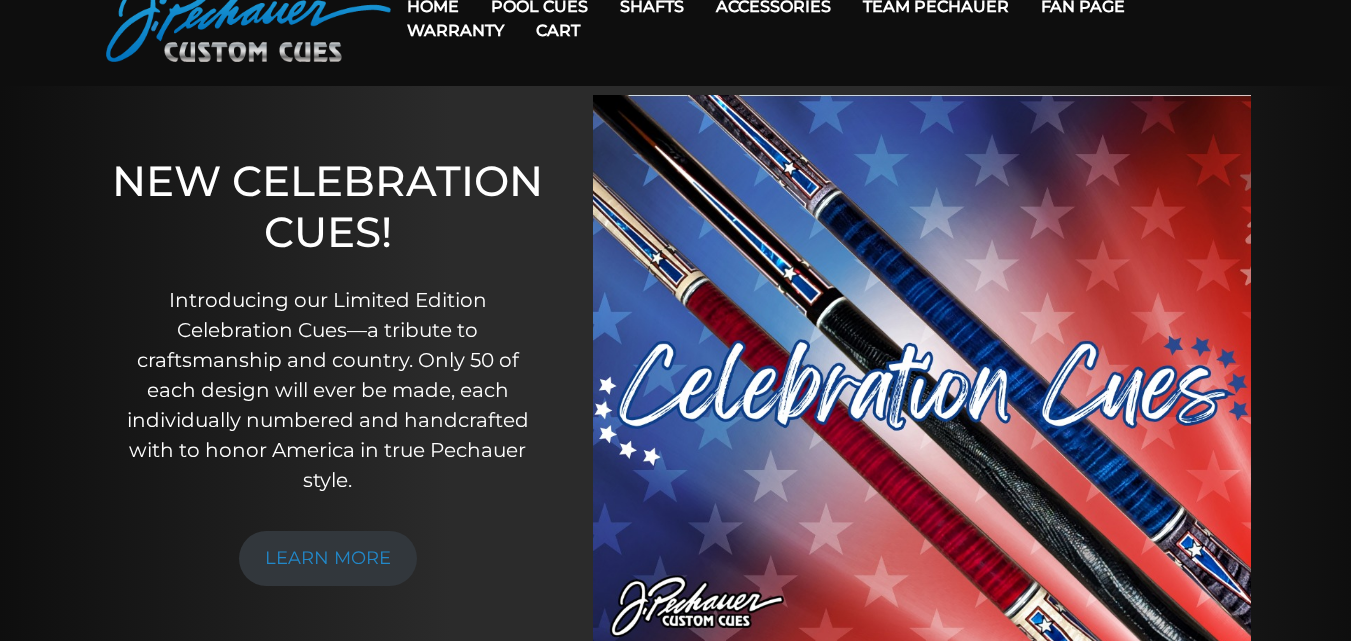 scroll, scrollTop: 100, scrollLeft: 0, axis: vertical 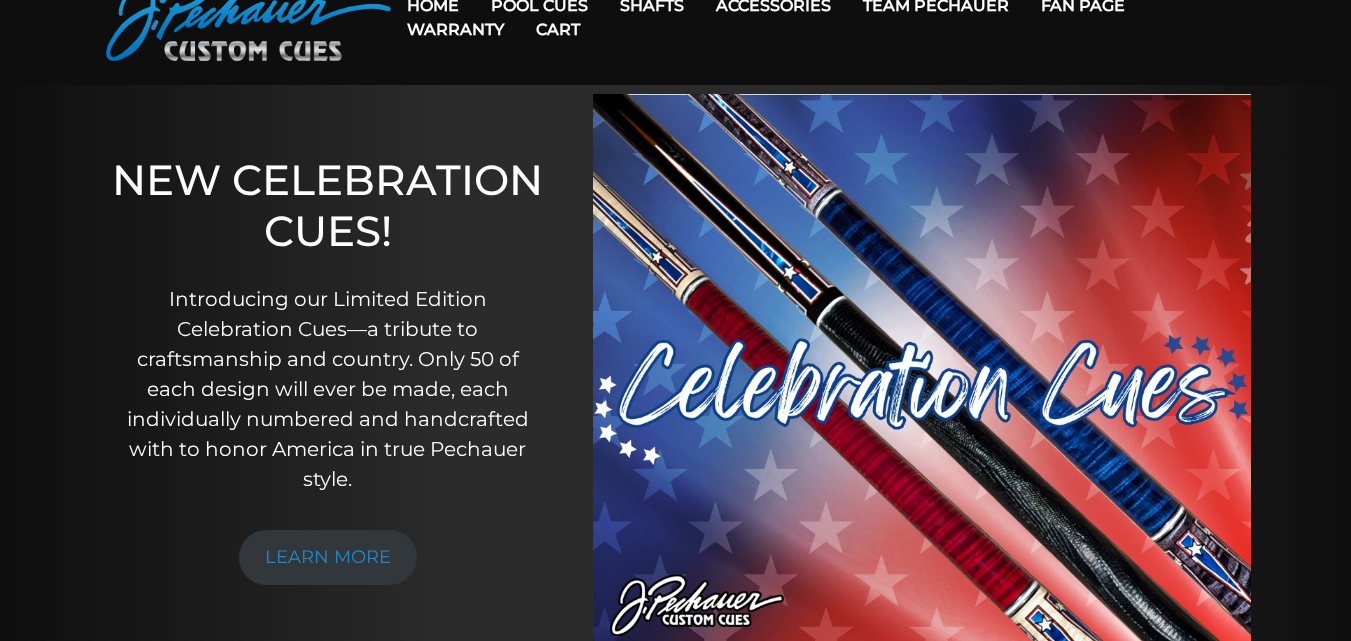 click at bounding box center (922, 370) 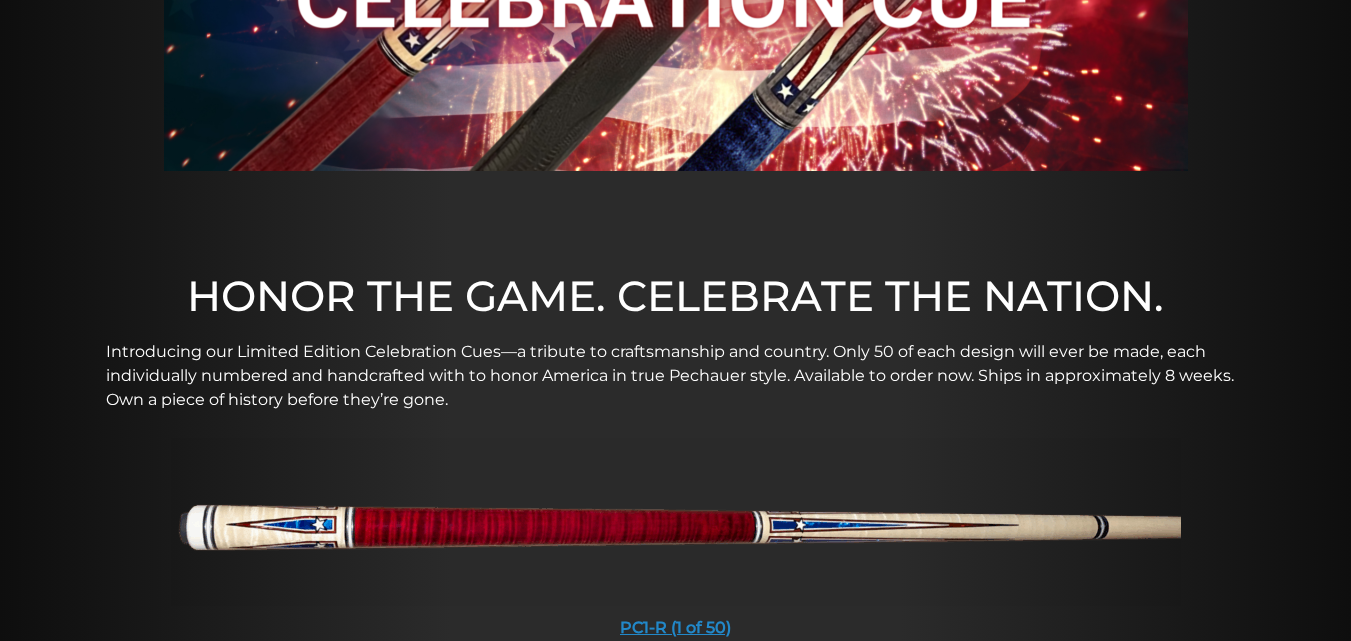 scroll, scrollTop: 0, scrollLeft: 0, axis: both 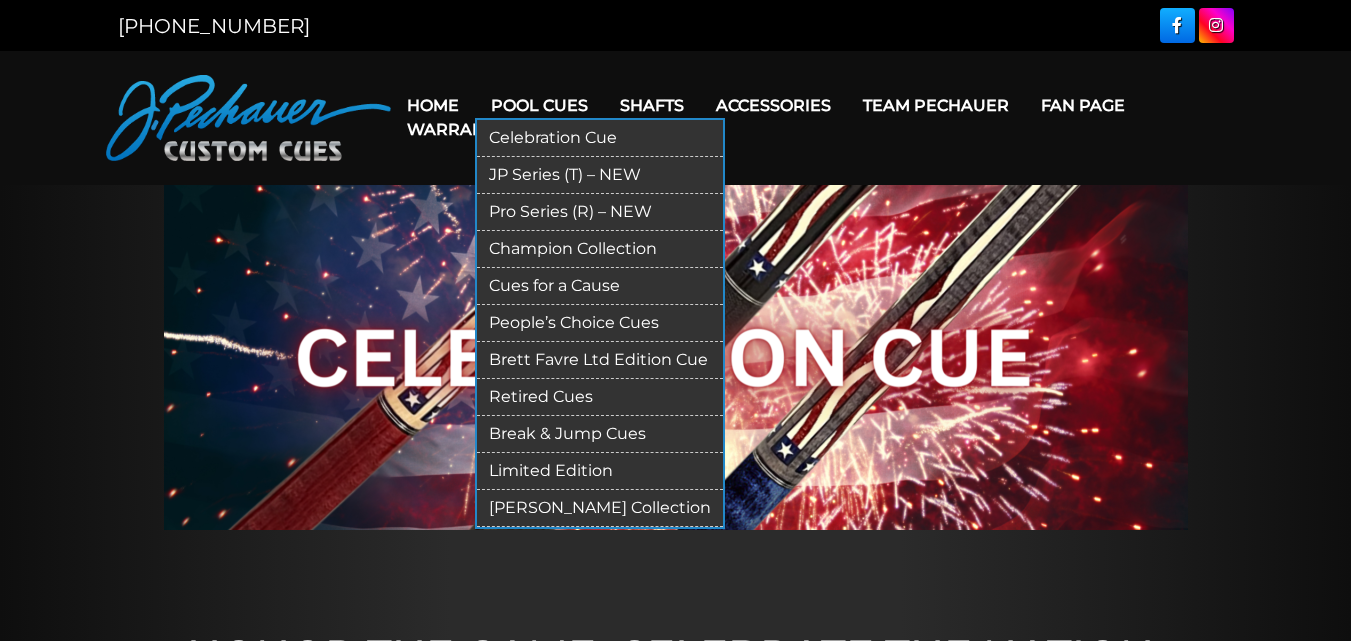 click on "JP Series (T) – NEW" at bounding box center (600, 175) 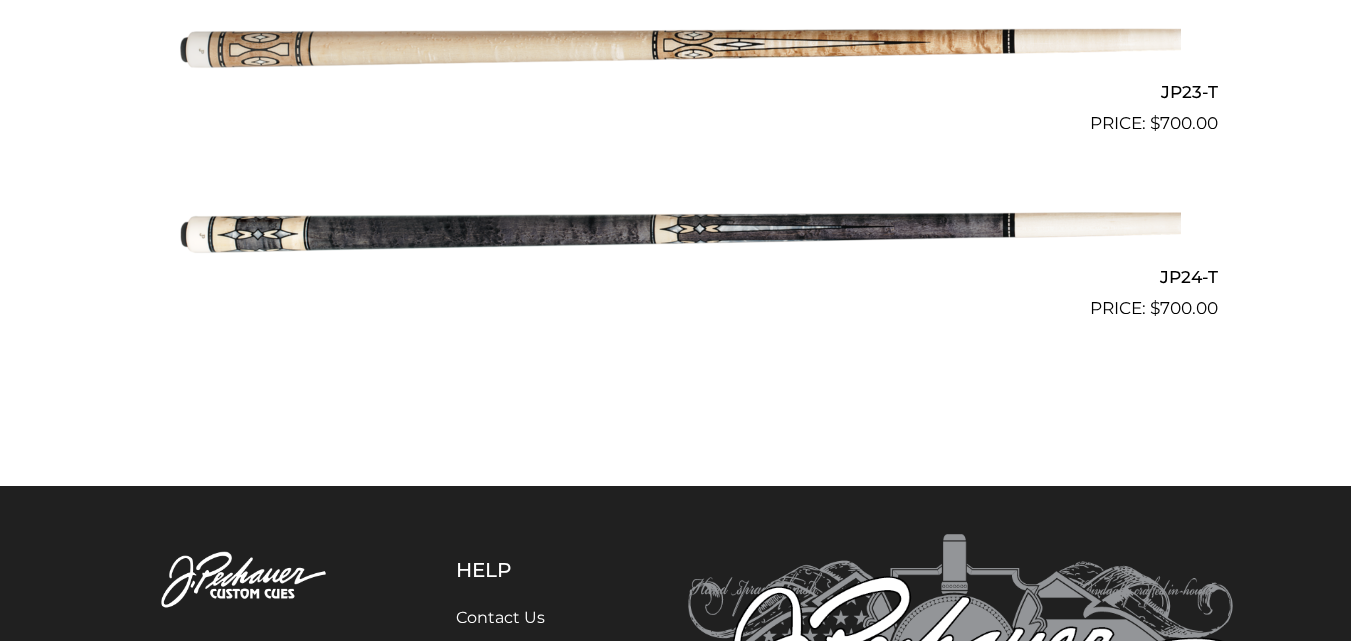 scroll, scrollTop: 4709, scrollLeft: 0, axis: vertical 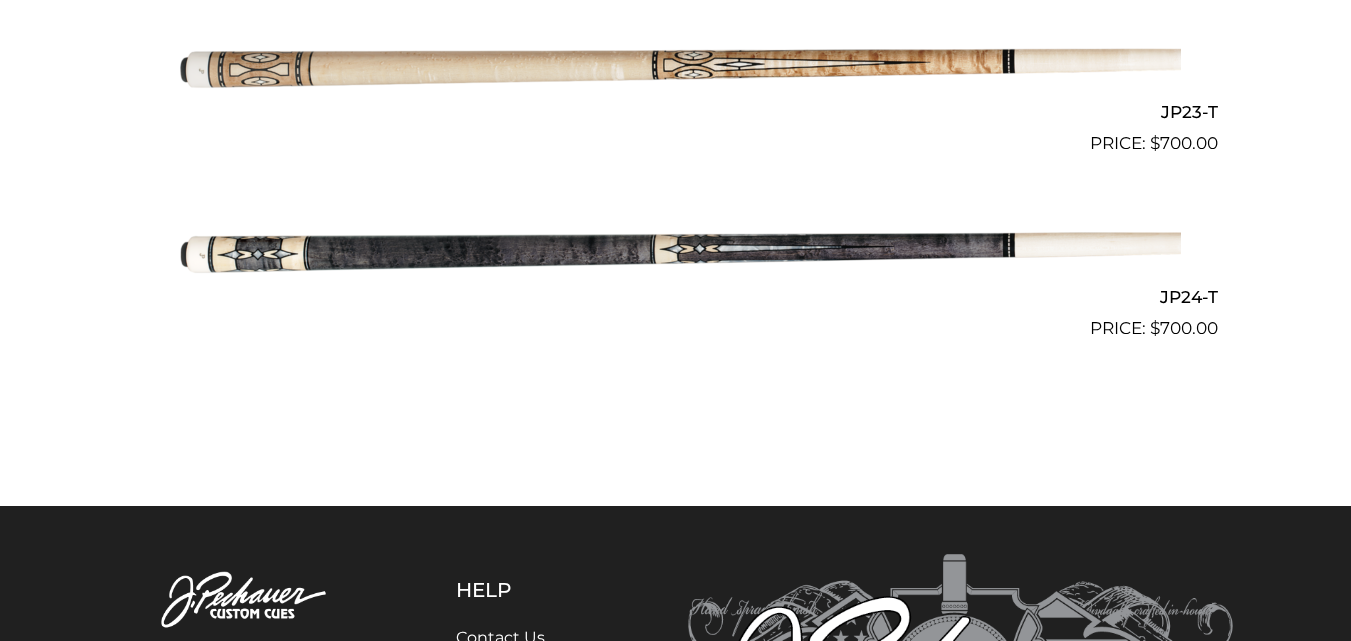 click at bounding box center (676, 249) 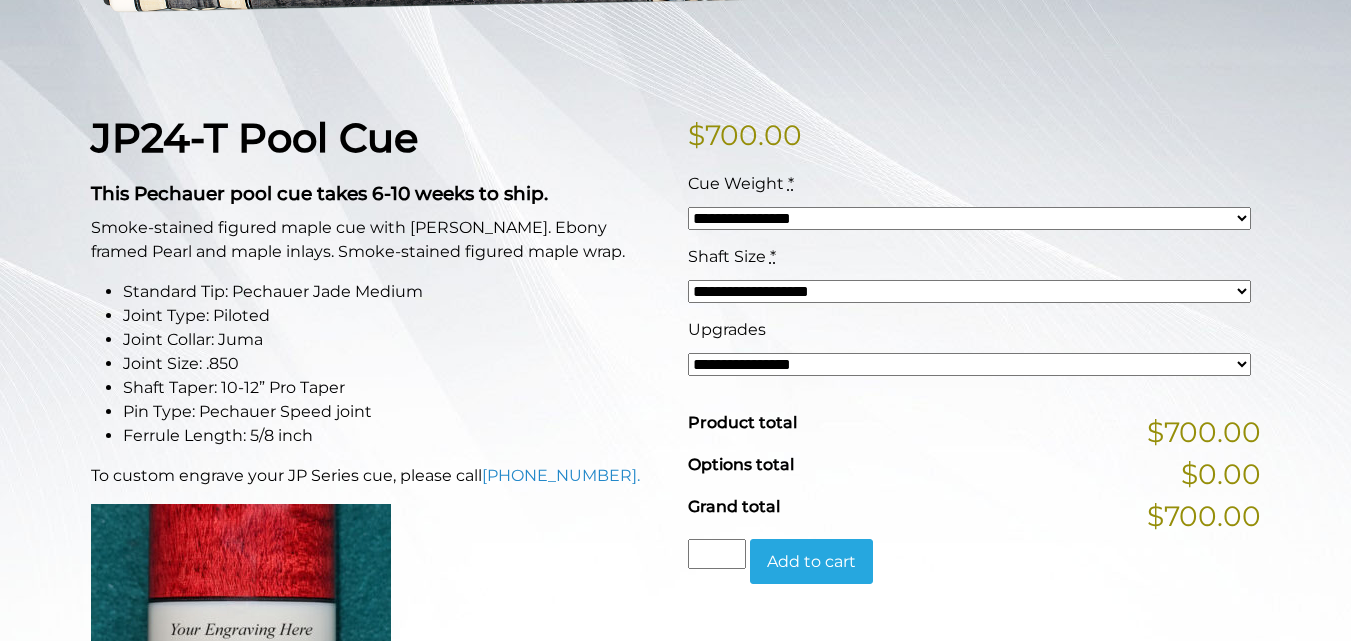 scroll, scrollTop: 406, scrollLeft: 0, axis: vertical 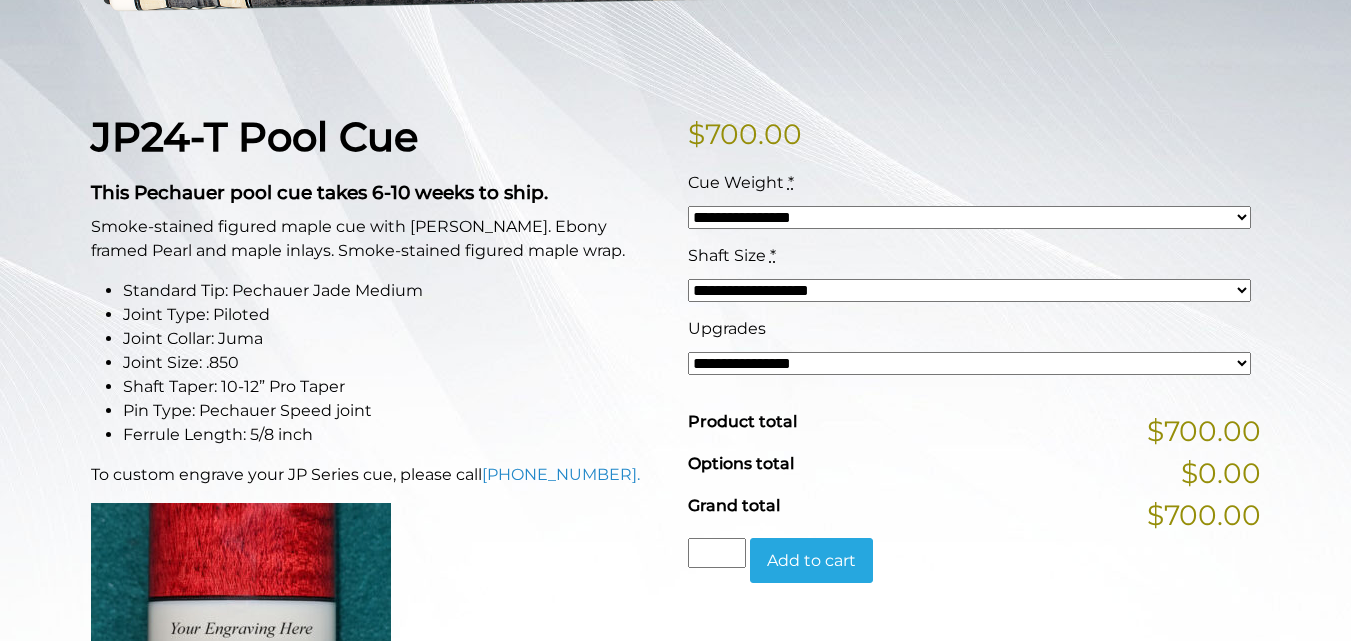 click on "**********" at bounding box center (969, 217) 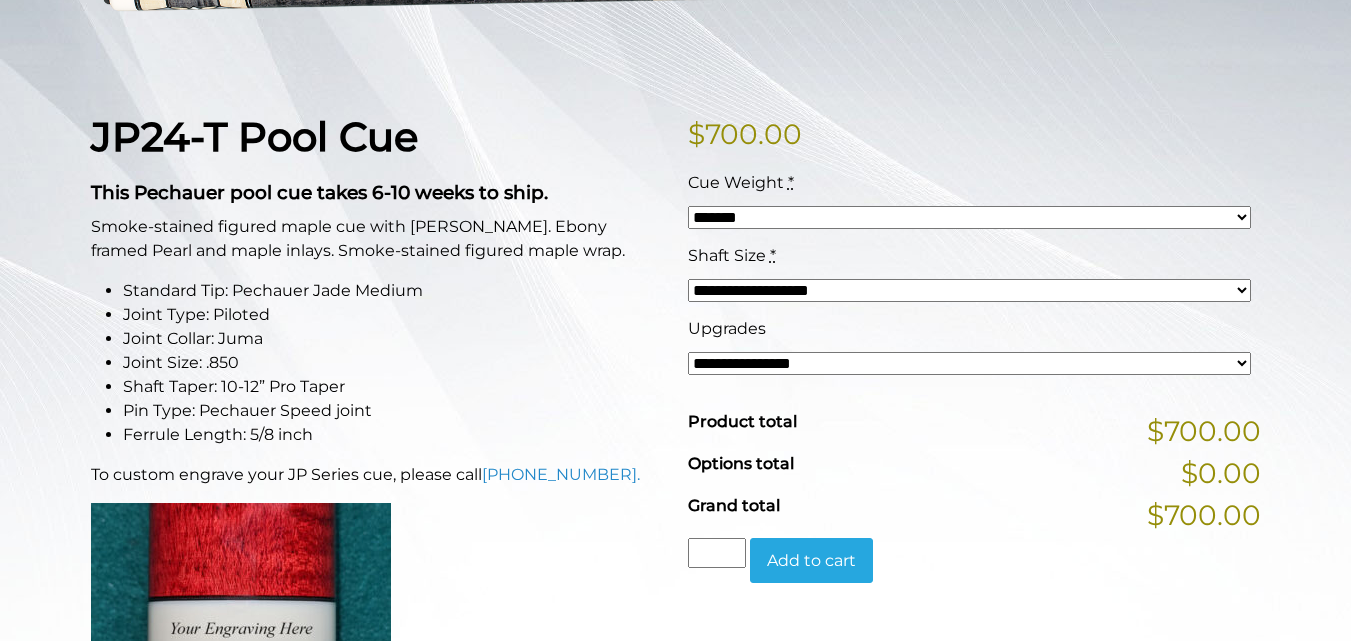 click on "**********" at bounding box center (969, 217) 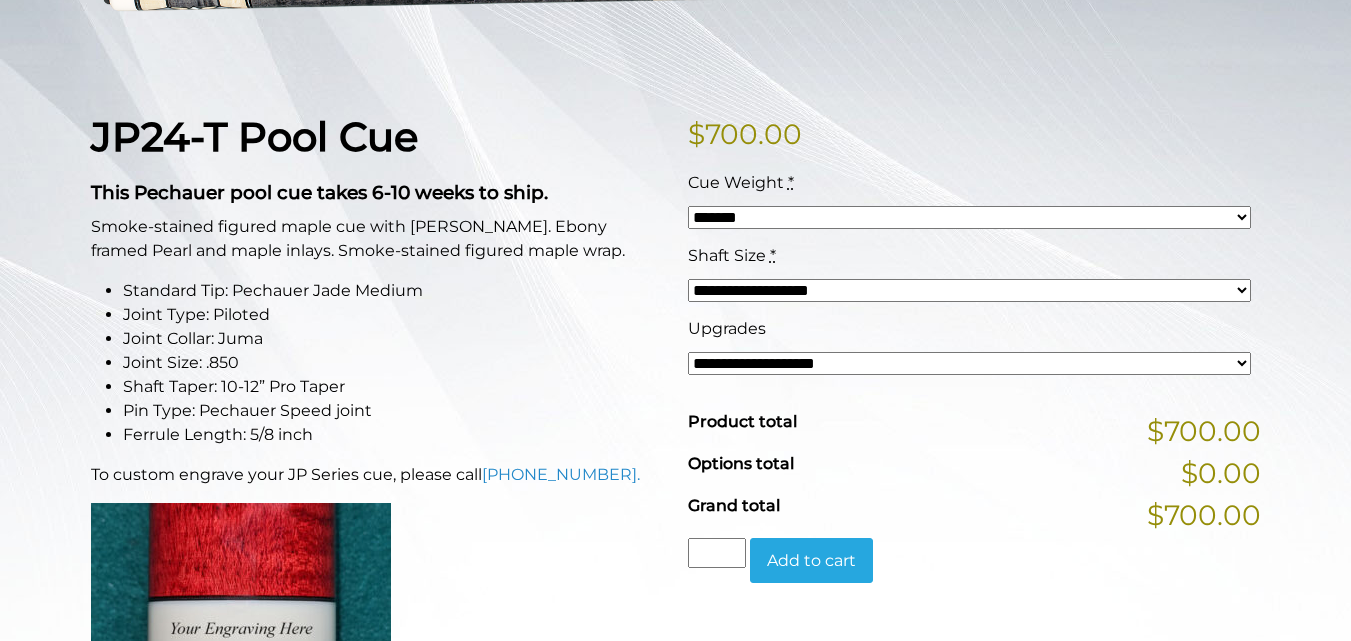 click on "**********" at bounding box center (969, 363) 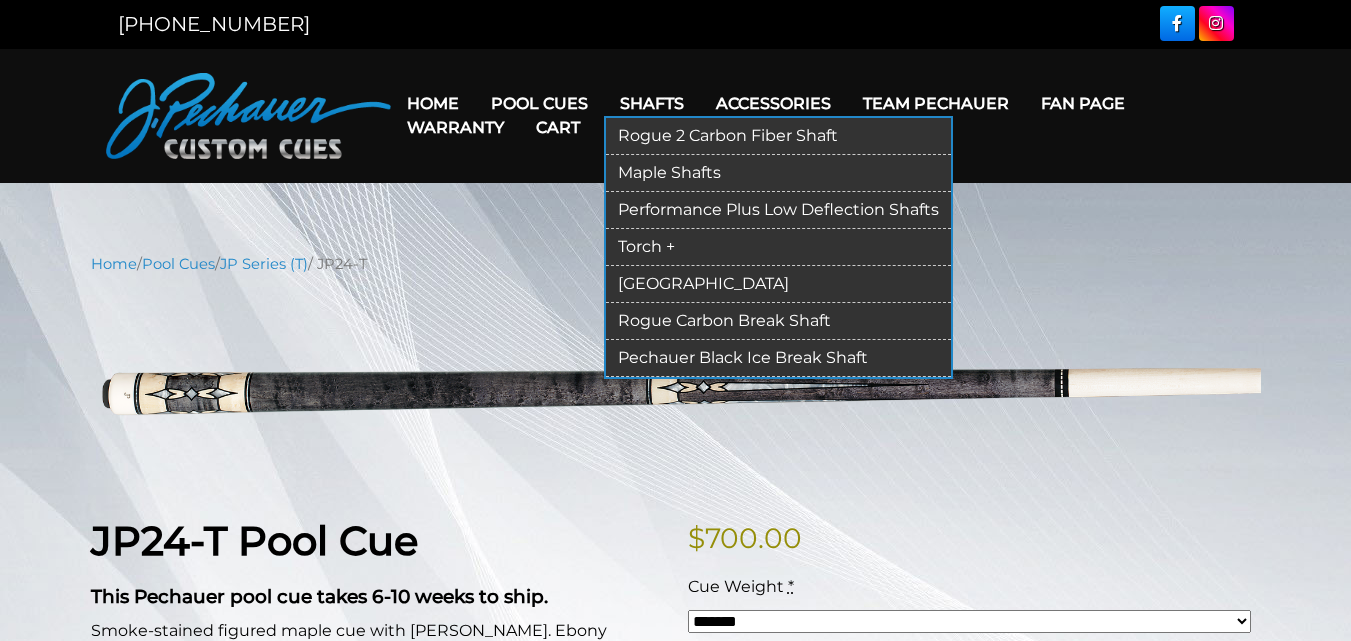 scroll, scrollTop: 1, scrollLeft: 0, axis: vertical 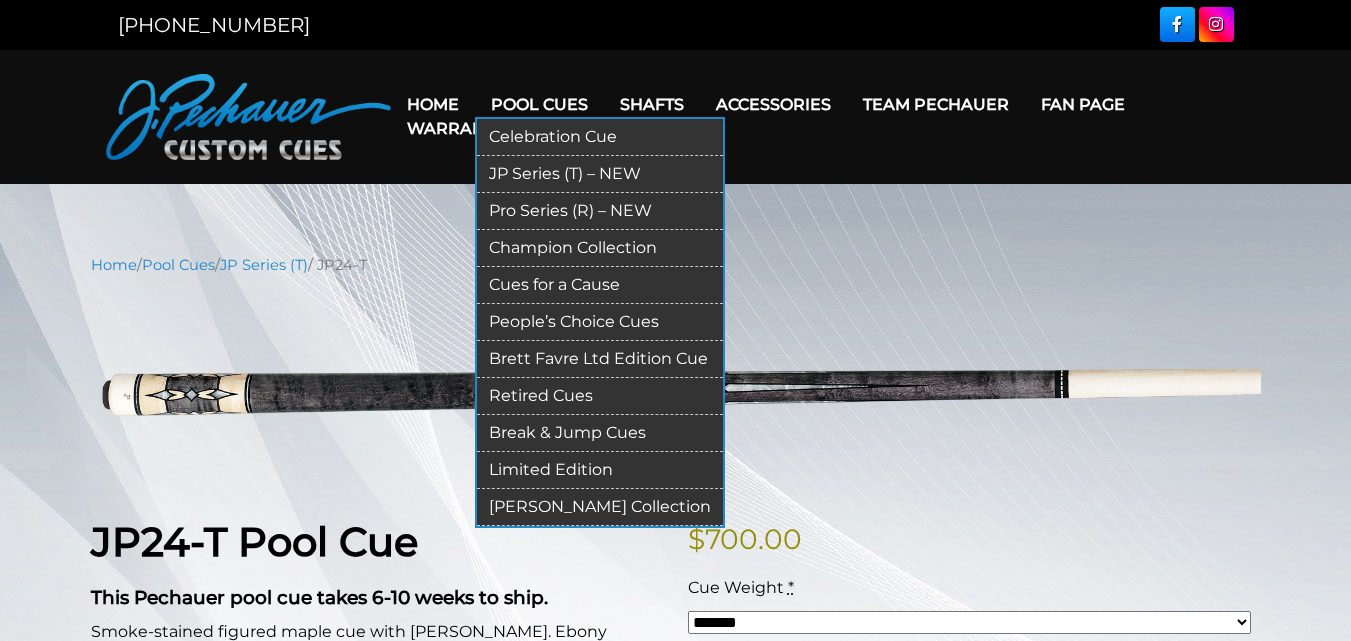 click on "Retired Cues" at bounding box center [600, 396] 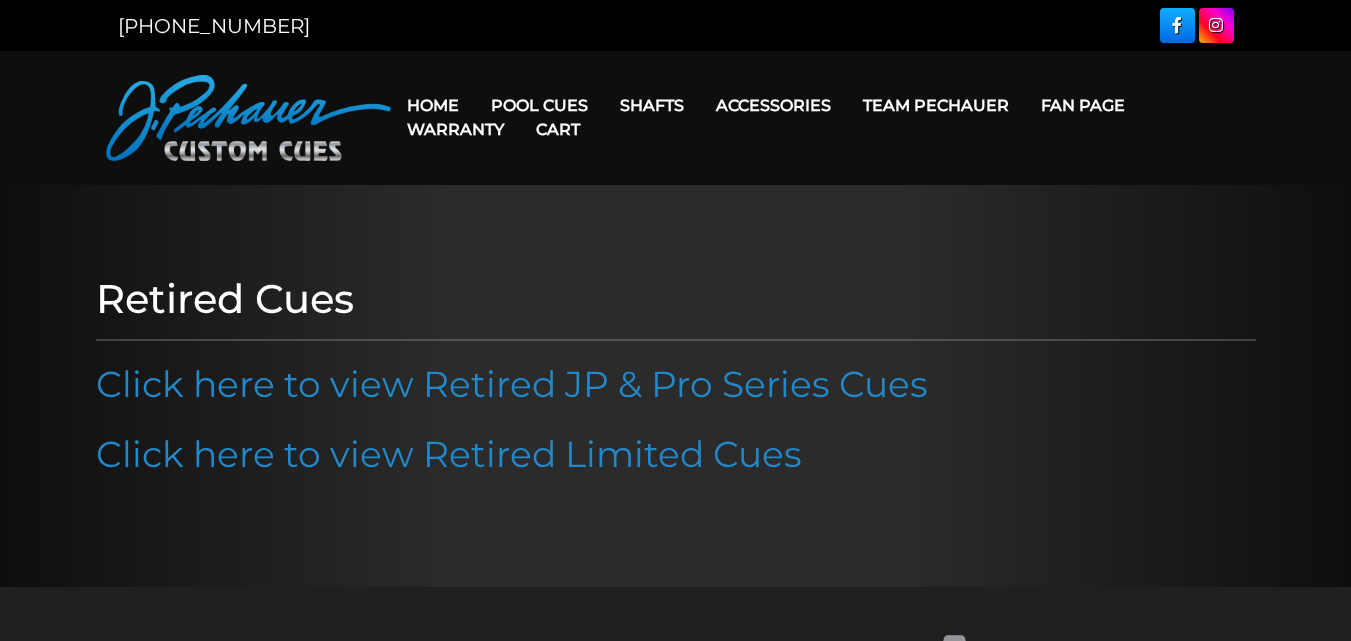 scroll, scrollTop: 0, scrollLeft: 0, axis: both 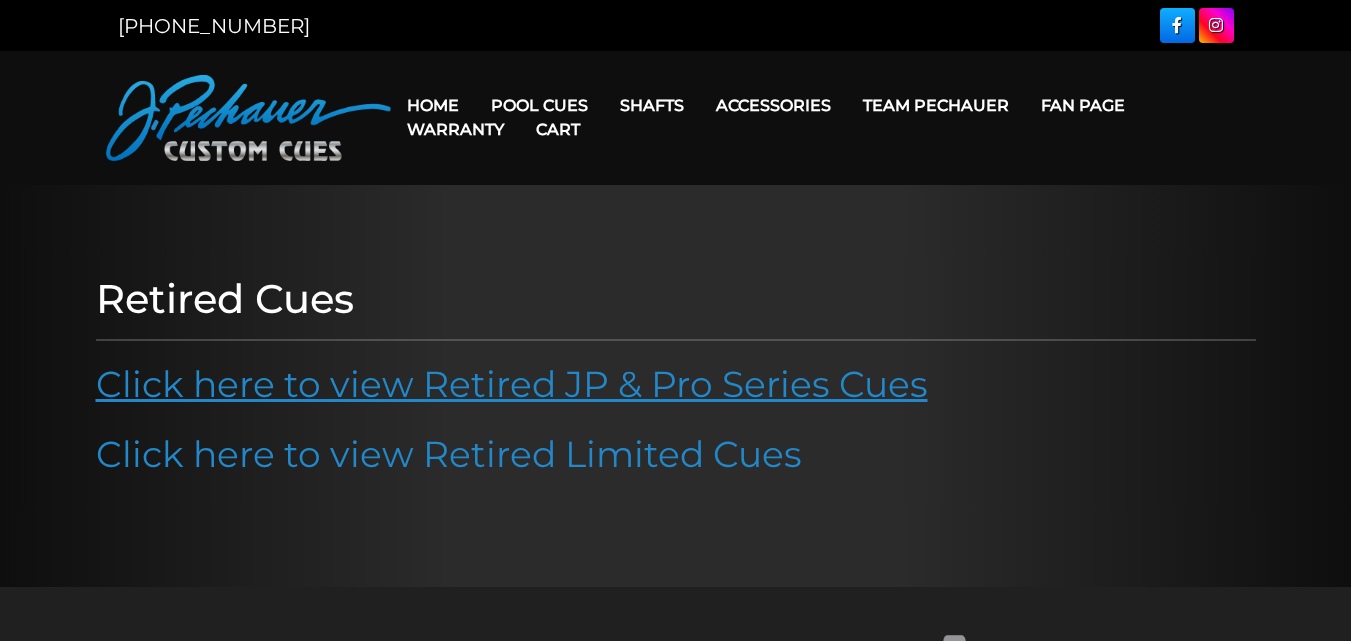 click on "Click here to view Retired JP & Pro Series Cues" at bounding box center (512, 384) 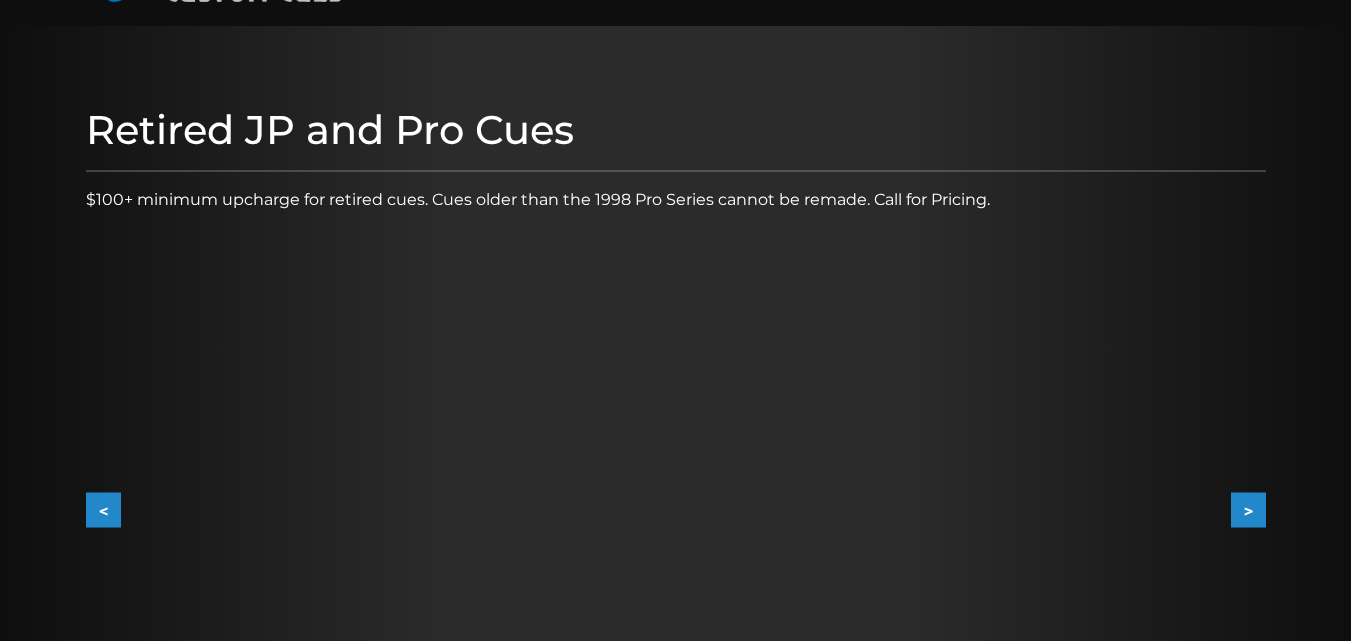 scroll, scrollTop: 200, scrollLeft: 0, axis: vertical 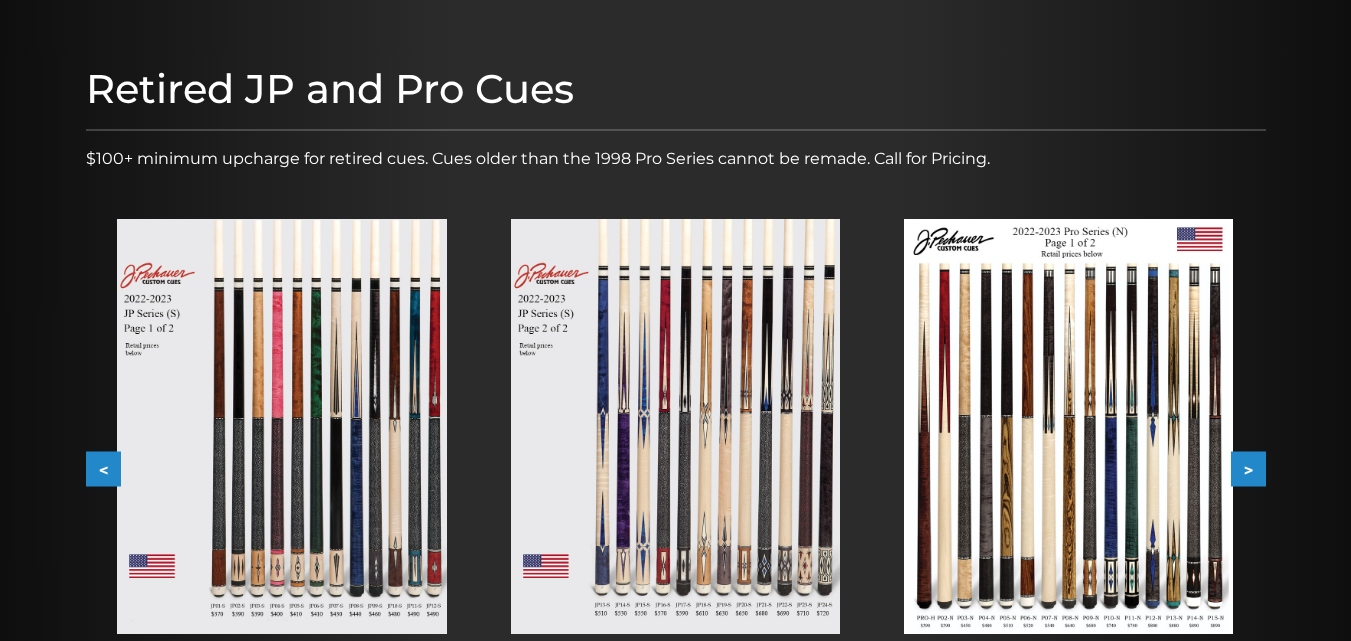 click at bounding box center [675, 426] 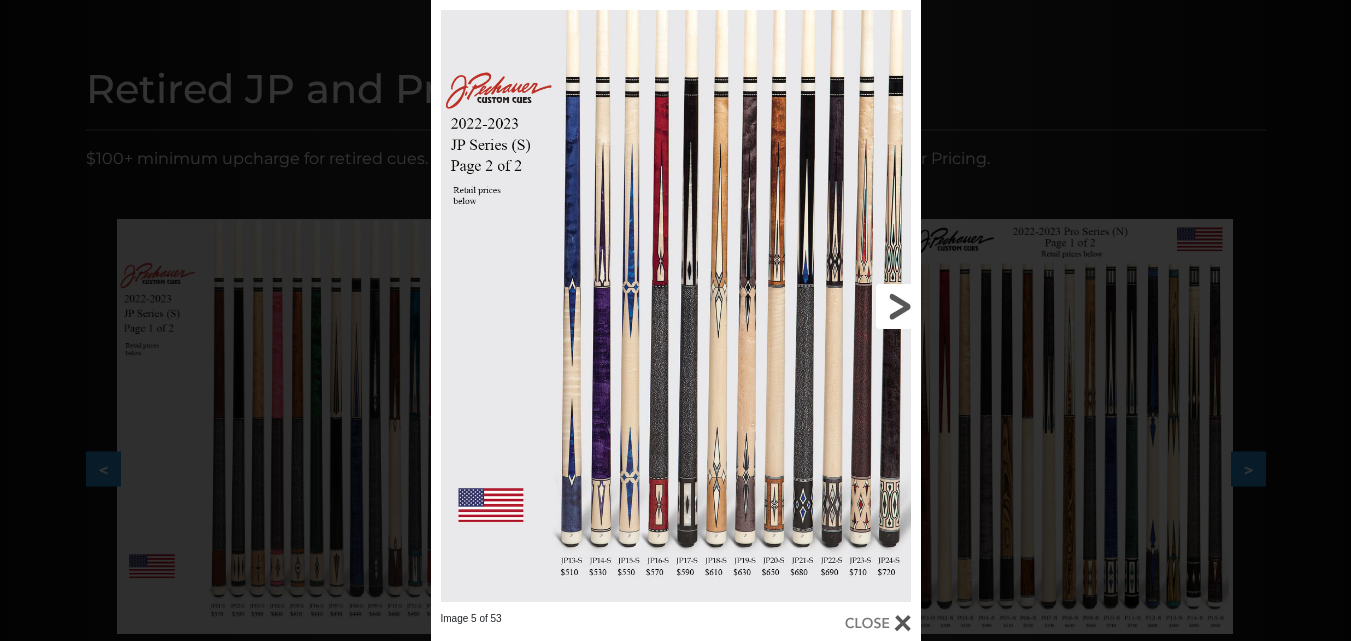 click at bounding box center (810, 306) 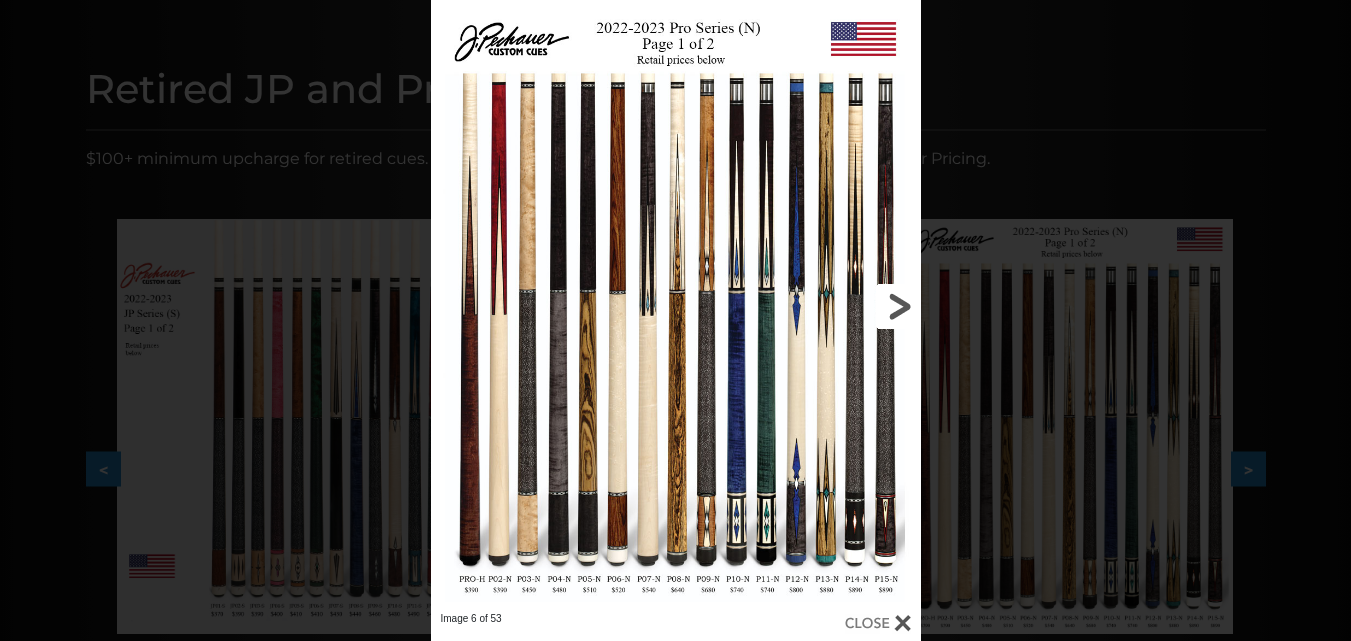click at bounding box center (810, 306) 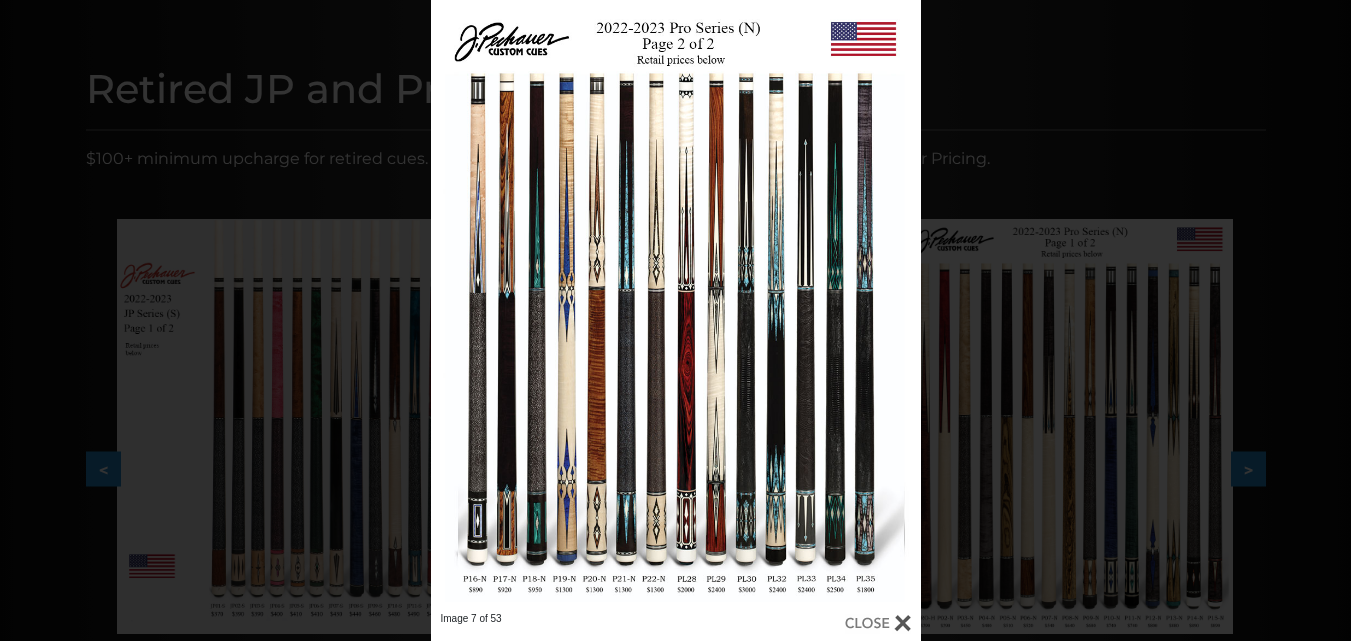 click at bounding box center [878, 623] 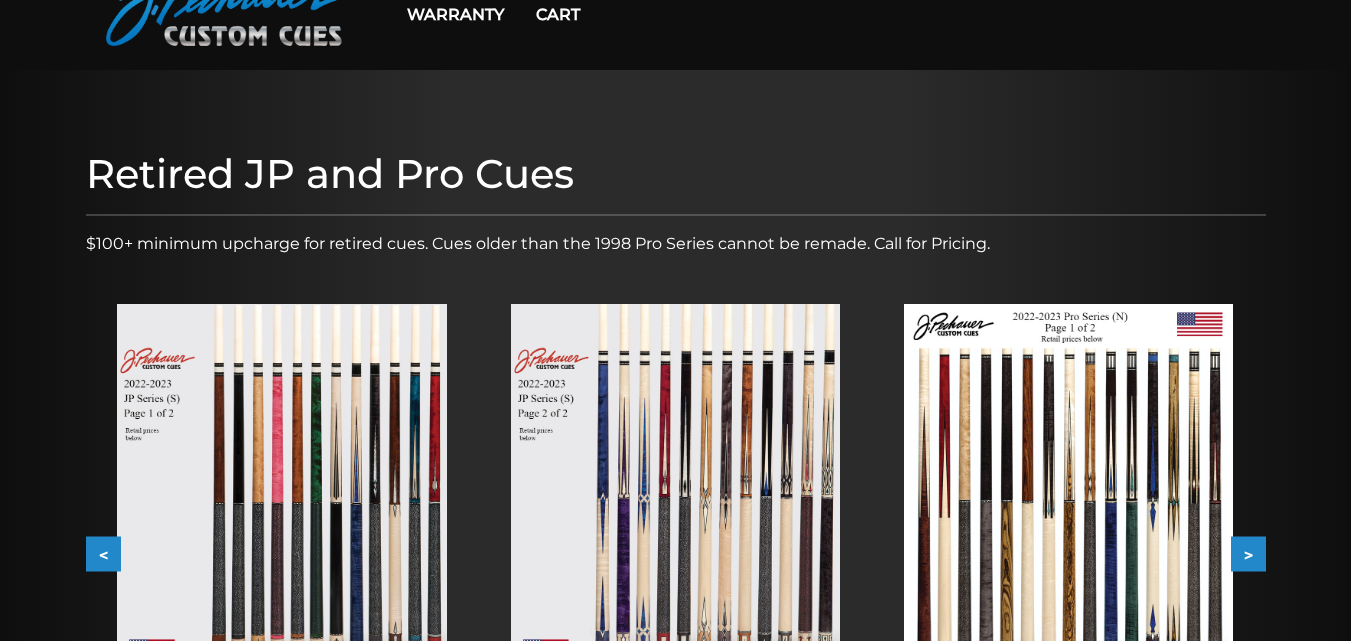 scroll, scrollTop: 0, scrollLeft: 0, axis: both 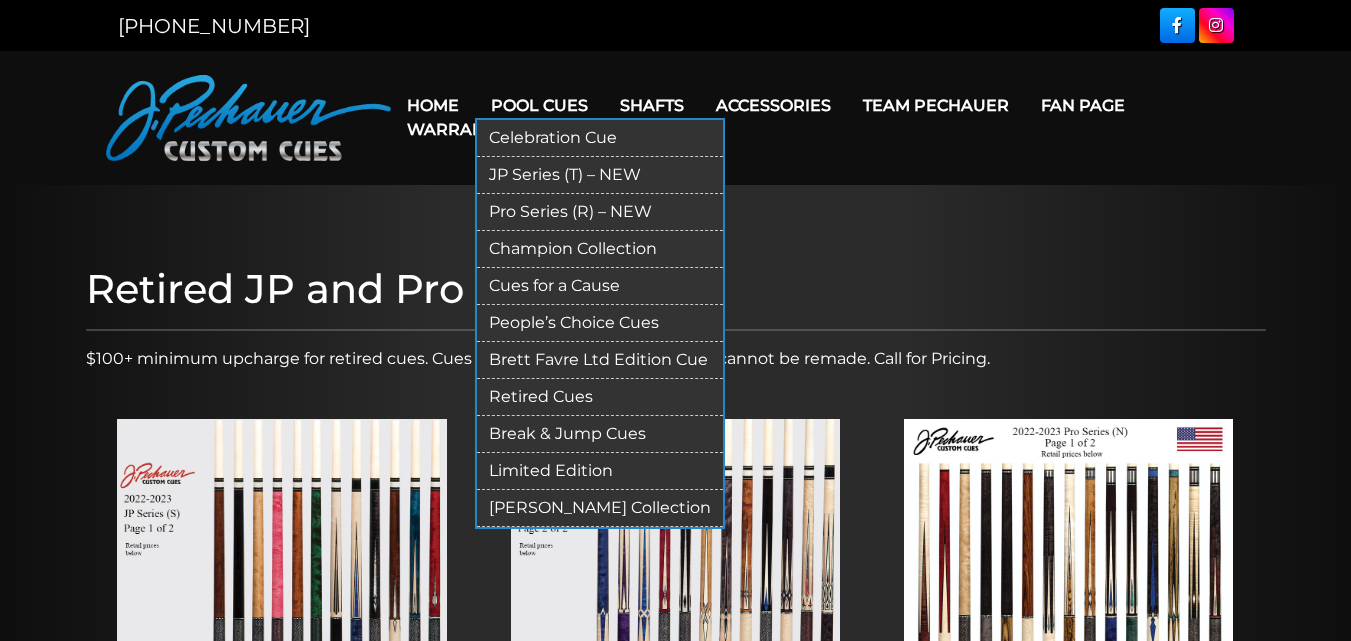 click on "Limited Edition" at bounding box center (600, 471) 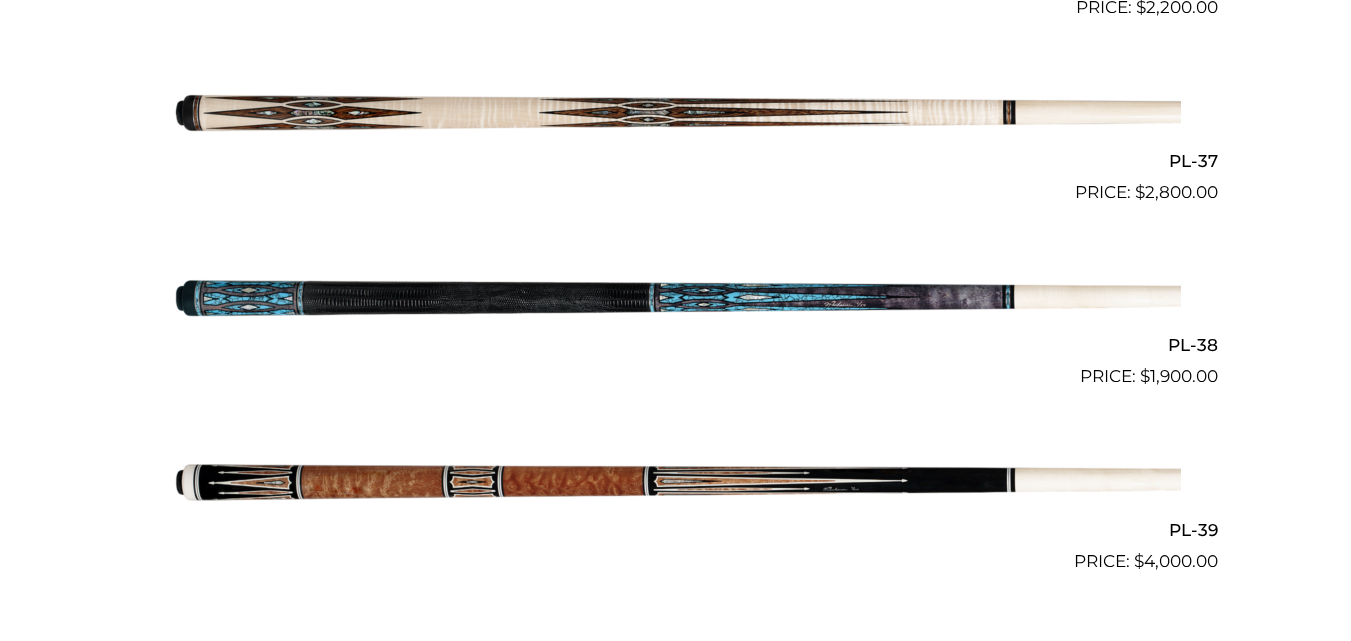 scroll, scrollTop: 2117, scrollLeft: 0, axis: vertical 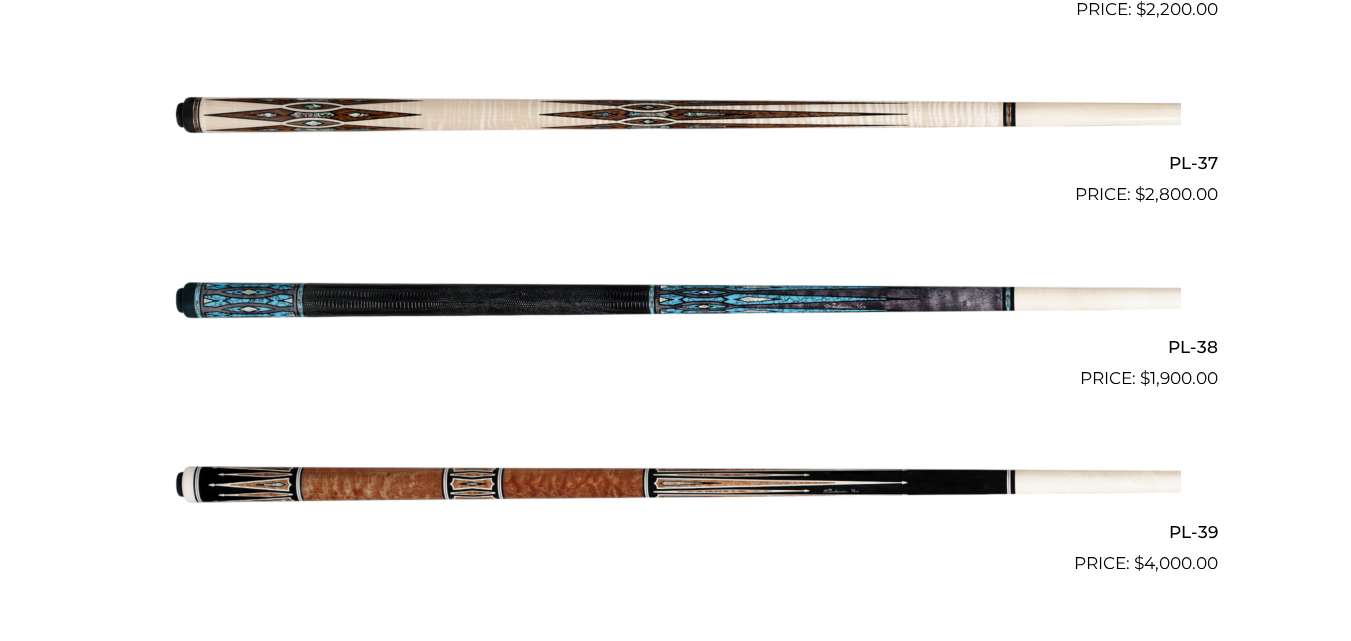 click at bounding box center (676, 300) 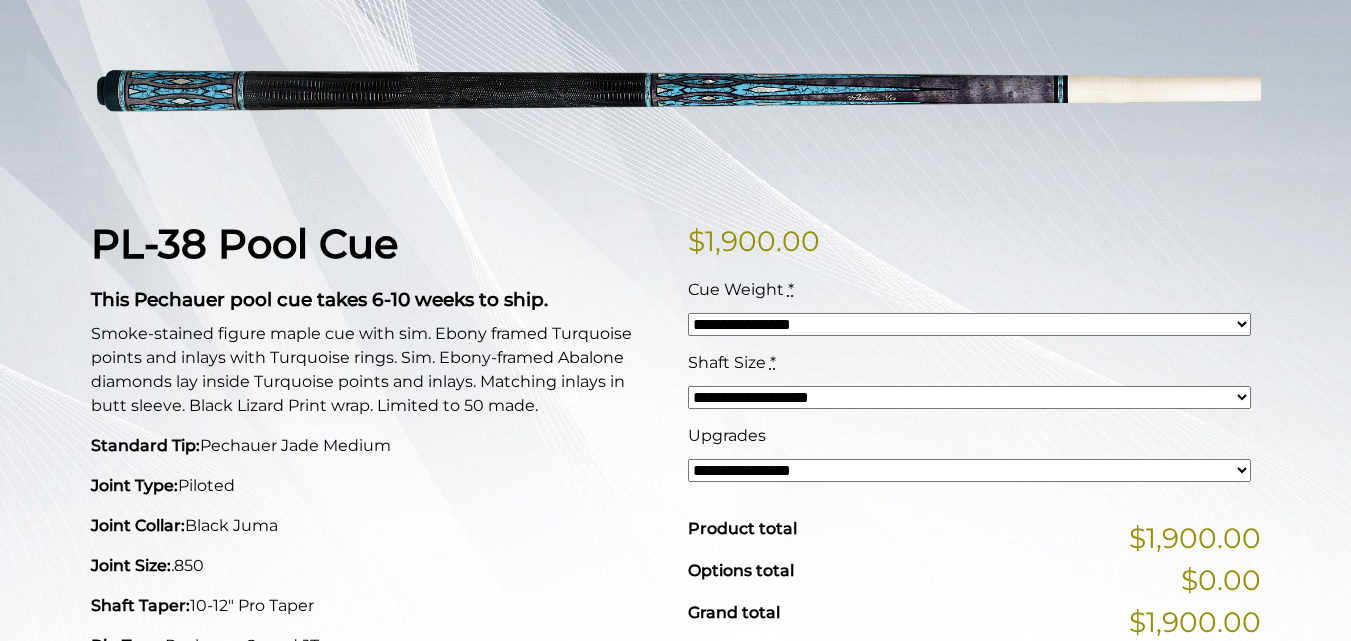 scroll, scrollTop: 300, scrollLeft: 0, axis: vertical 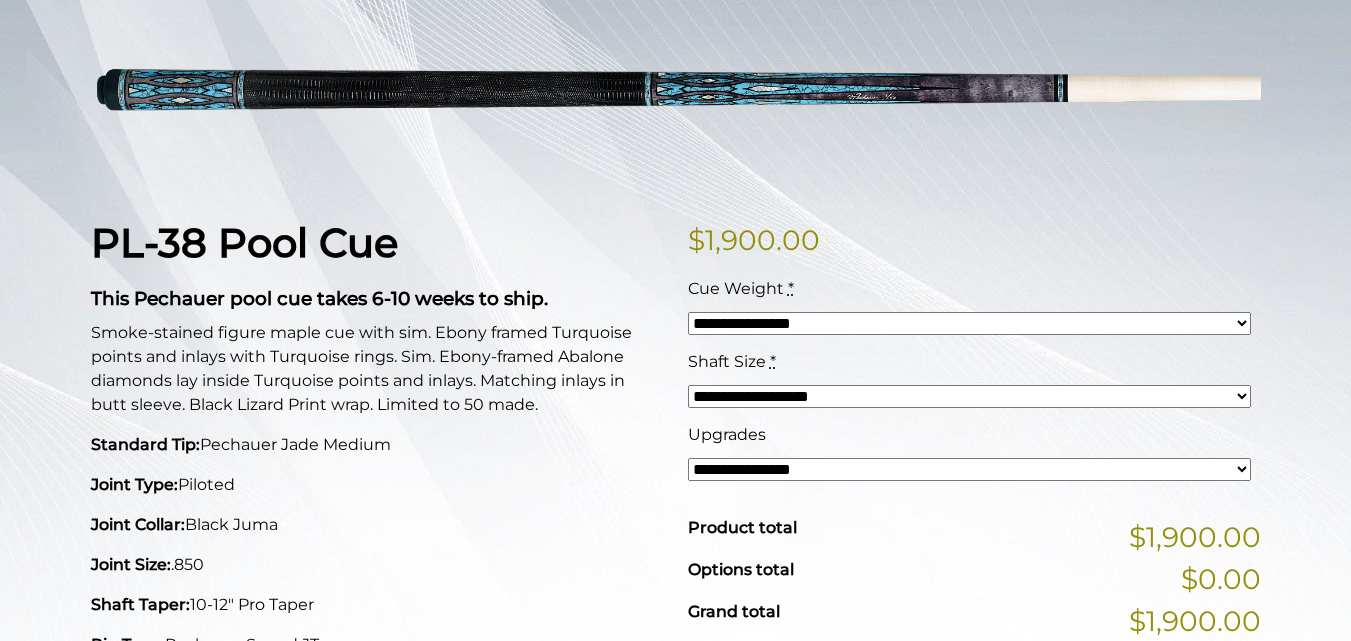 click on "**********" at bounding box center (969, 396) 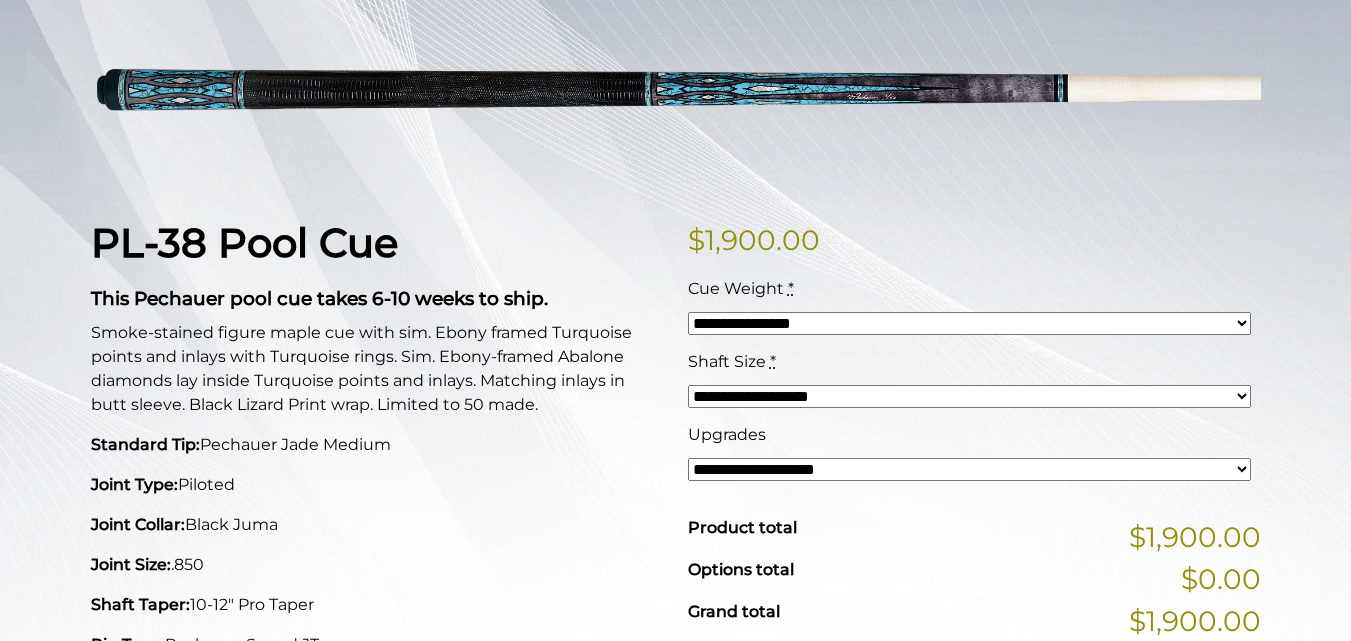 click on "**********" at bounding box center (969, 469) 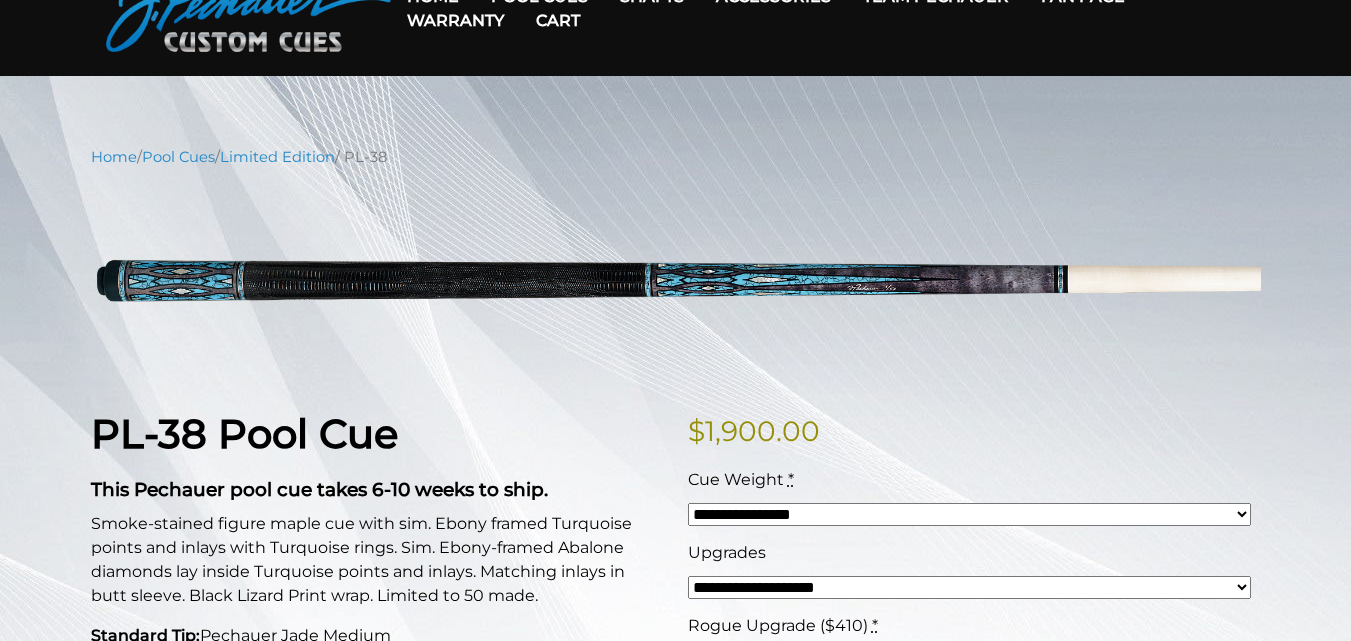 scroll, scrollTop: 0, scrollLeft: 0, axis: both 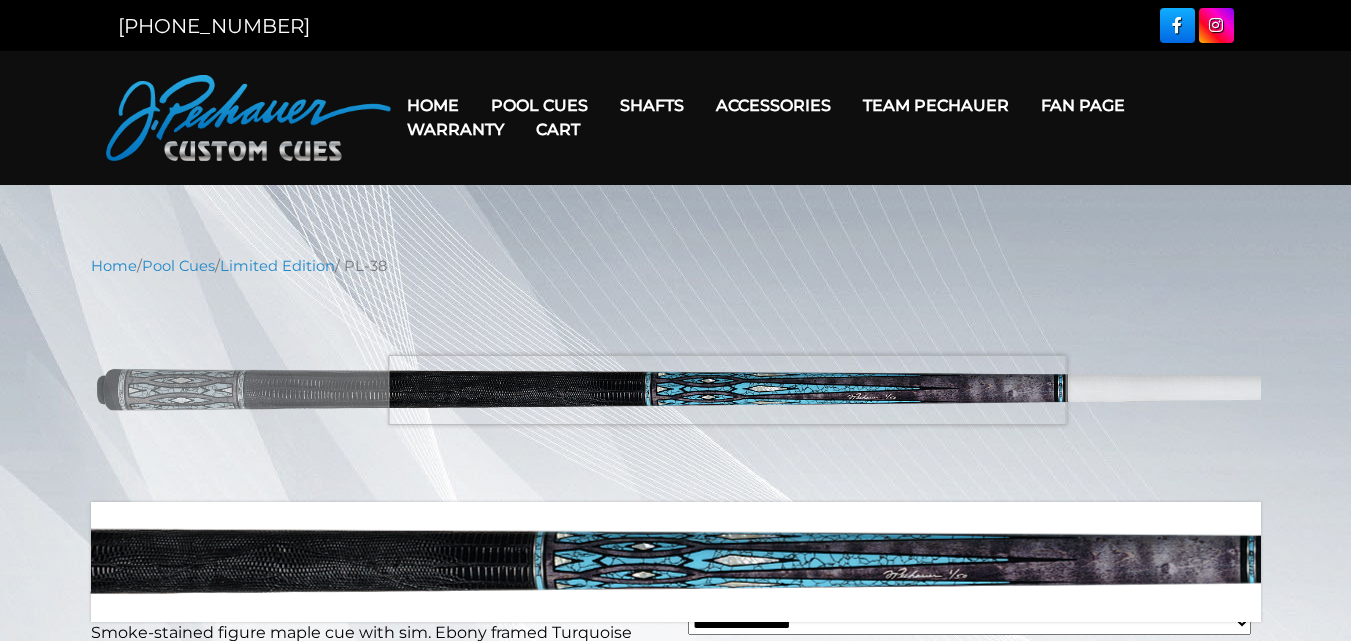 click at bounding box center [676, 389] 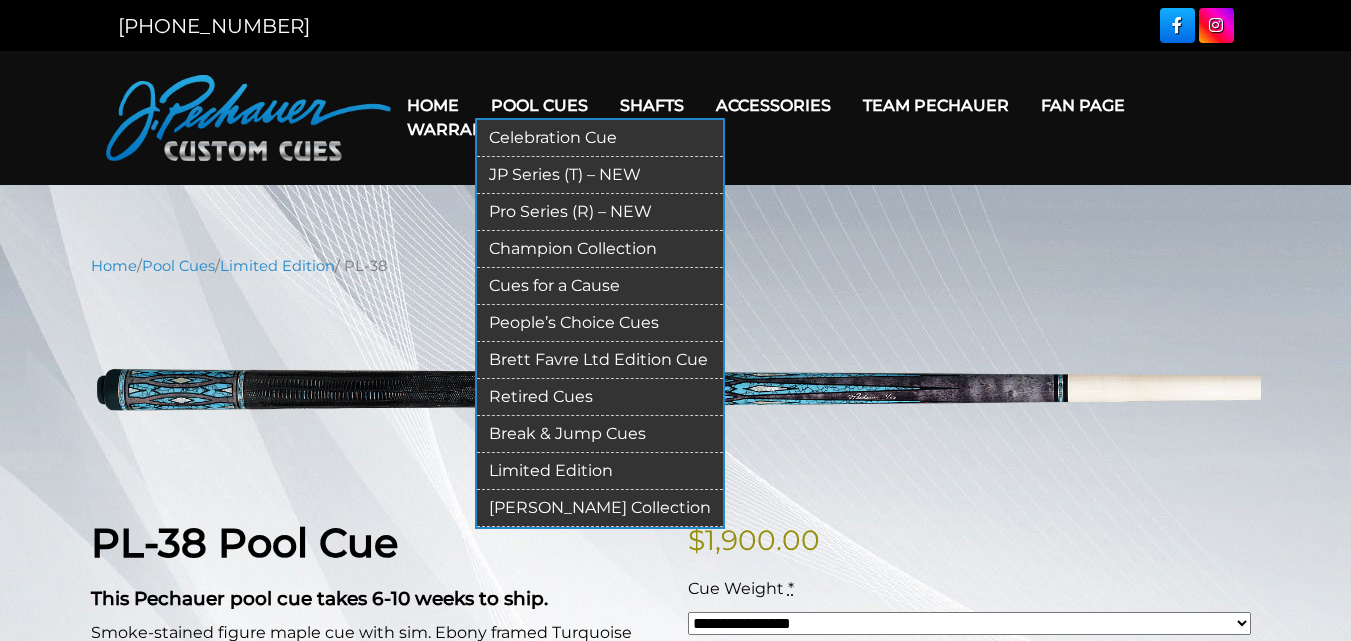 click on "Limited Edition" at bounding box center [600, 471] 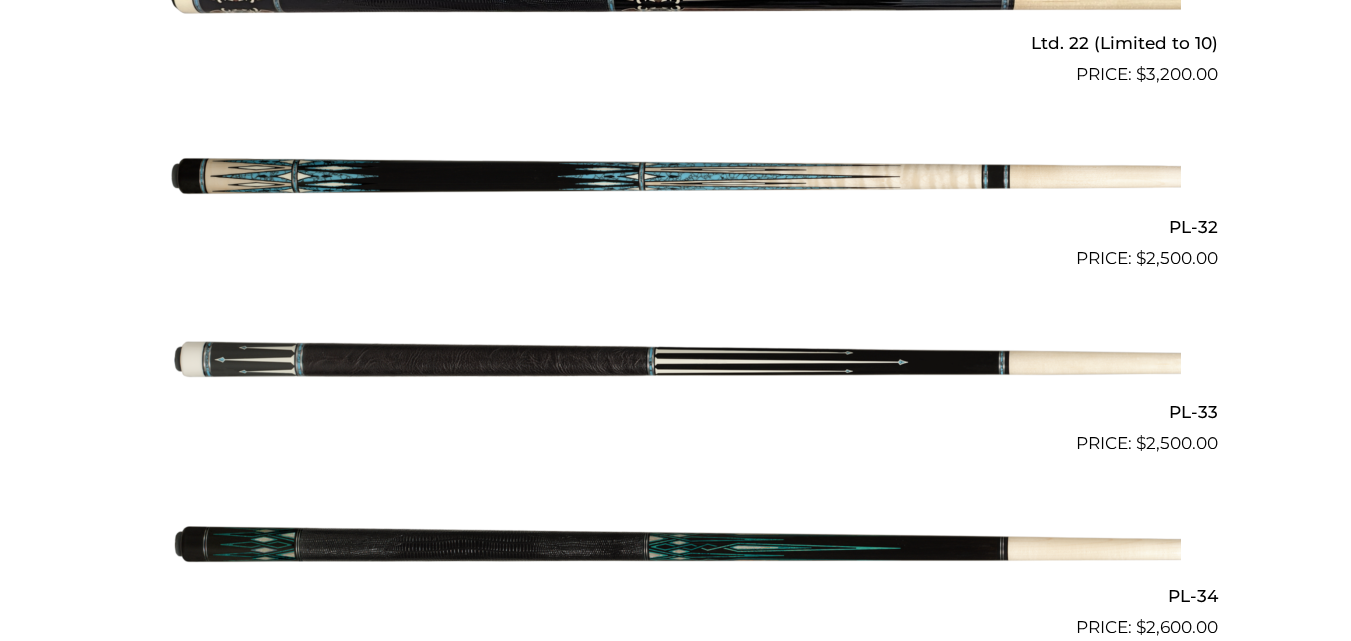 scroll, scrollTop: 1303, scrollLeft: 0, axis: vertical 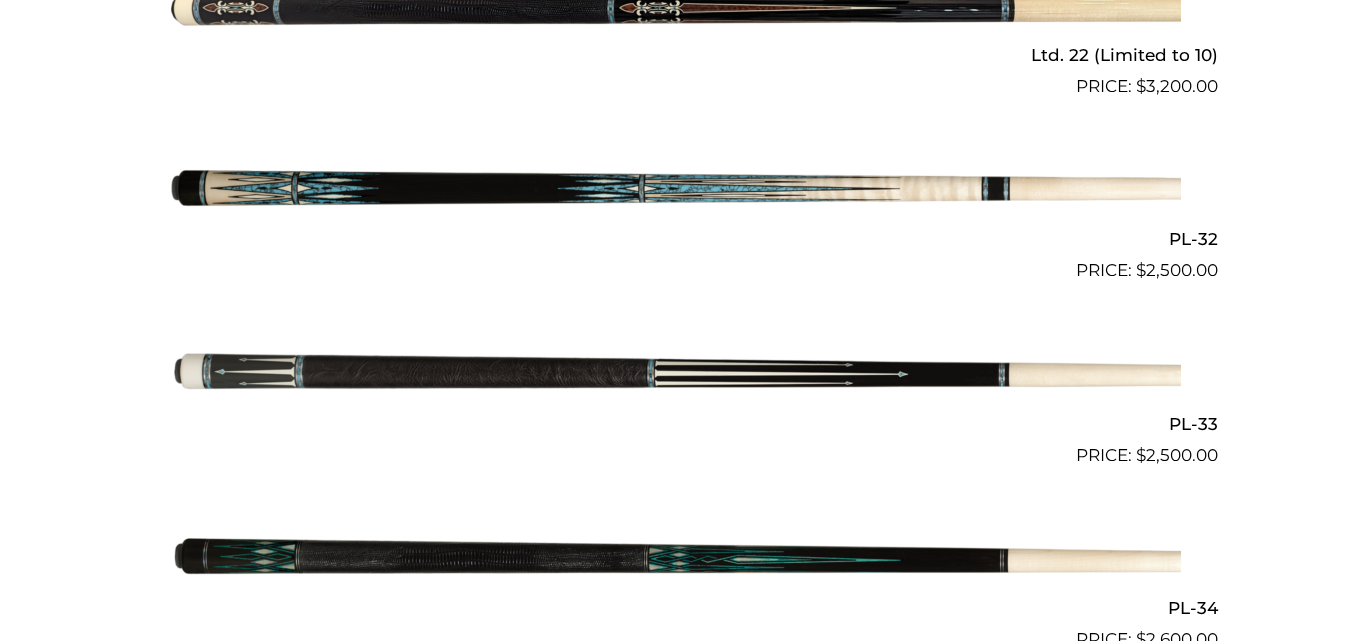 click at bounding box center (676, 192) 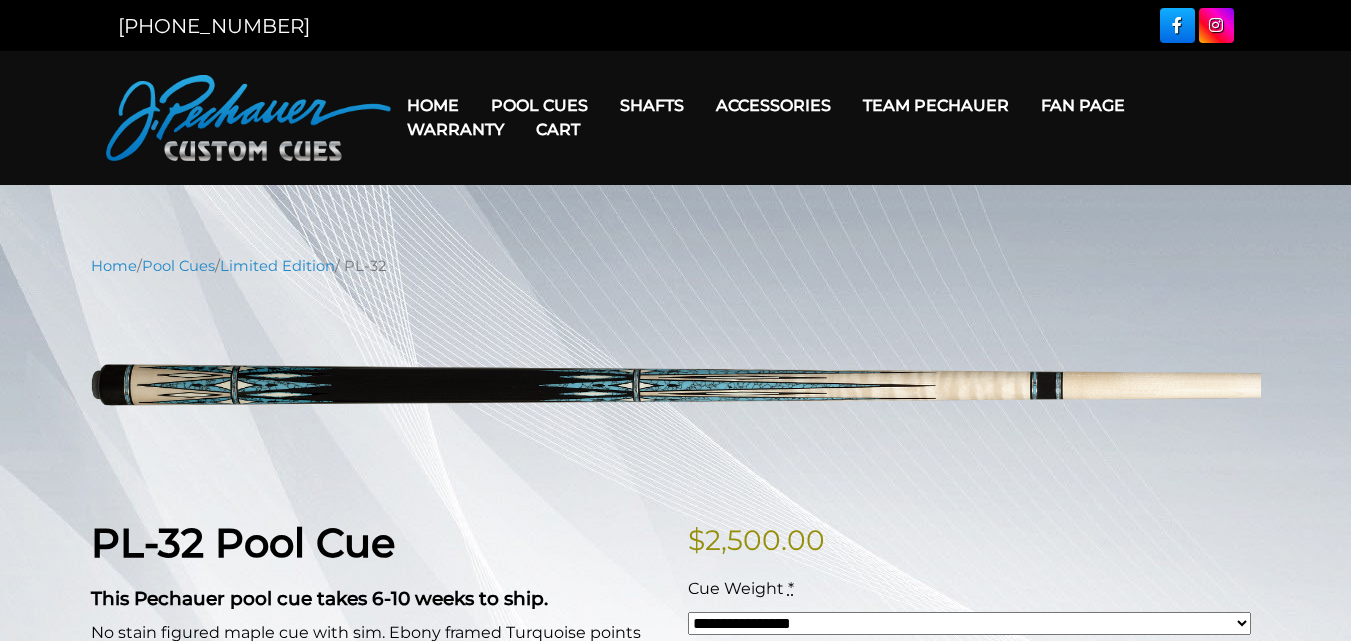 scroll, scrollTop: 0, scrollLeft: 0, axis: both 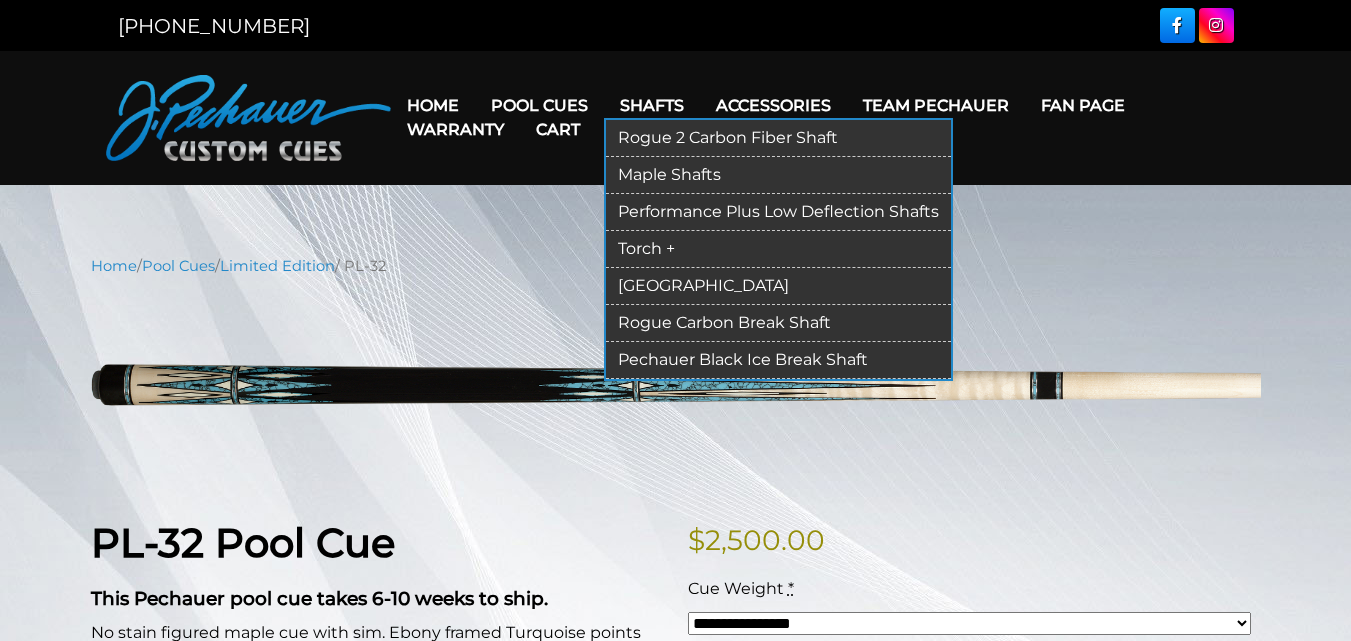 click on "Rogue 2 Carbon Fiber Shaft" at bounding box center (778, 138) 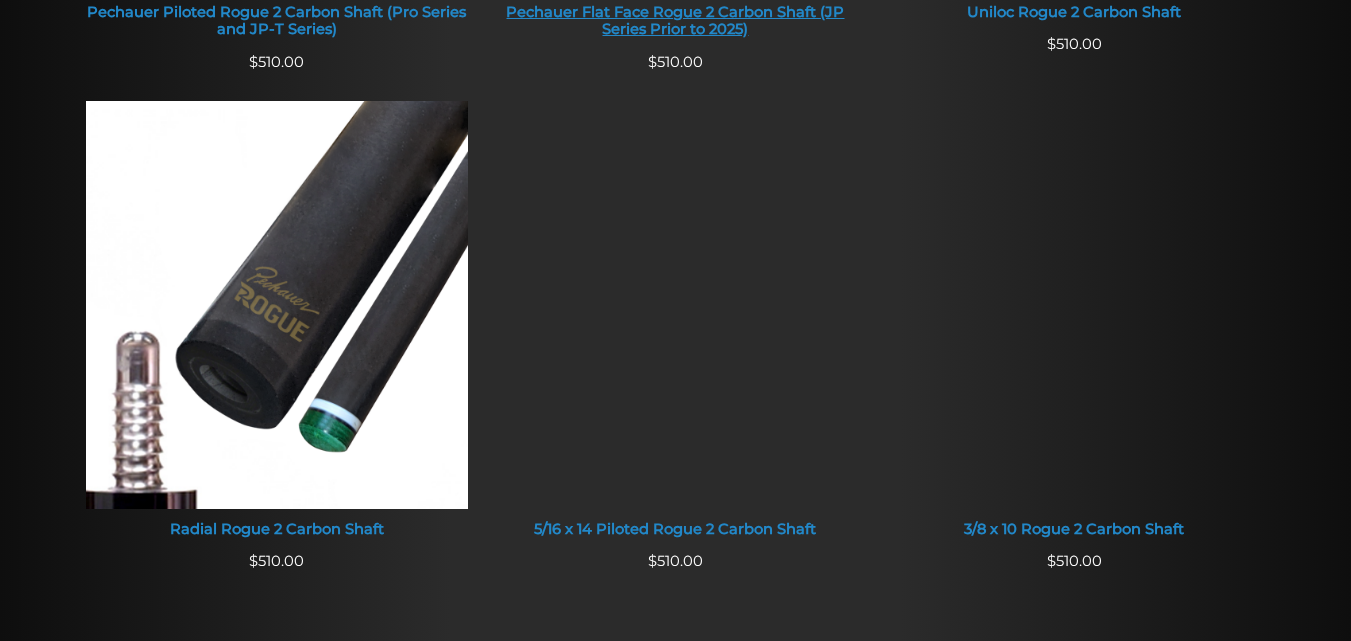 scroll, scrollTop: 1258, scrollLeft: 0, axis: vertical 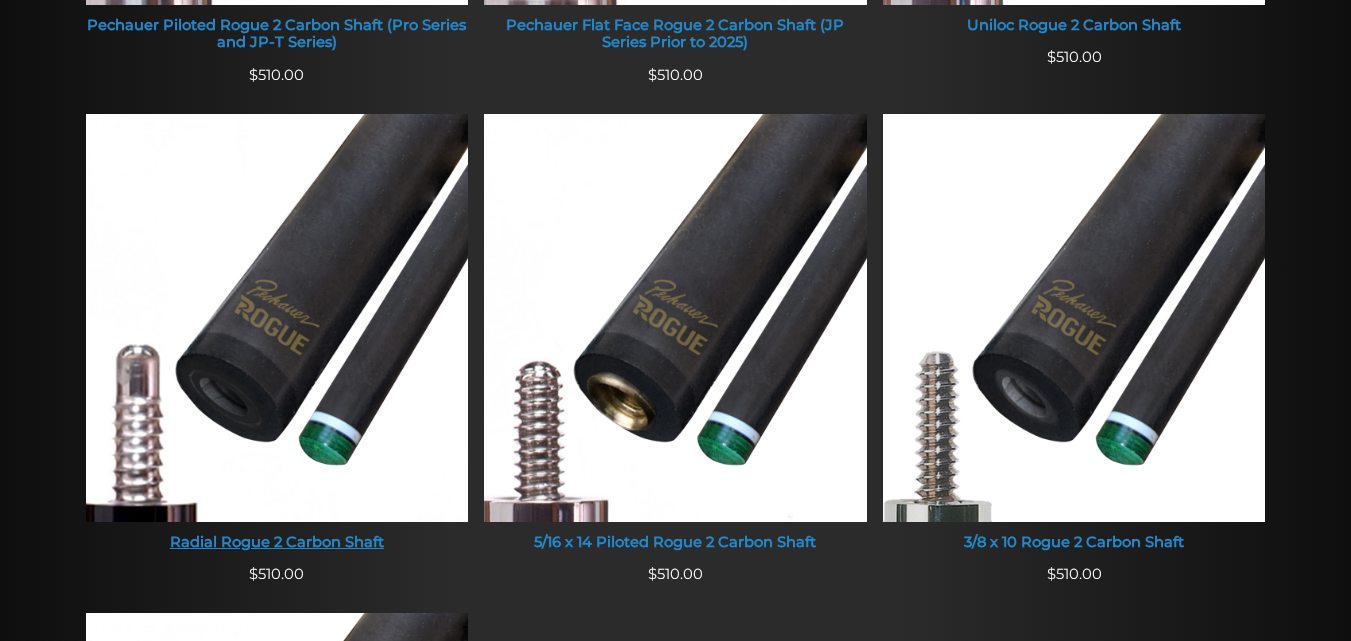 click at bounding box center [277, 317] 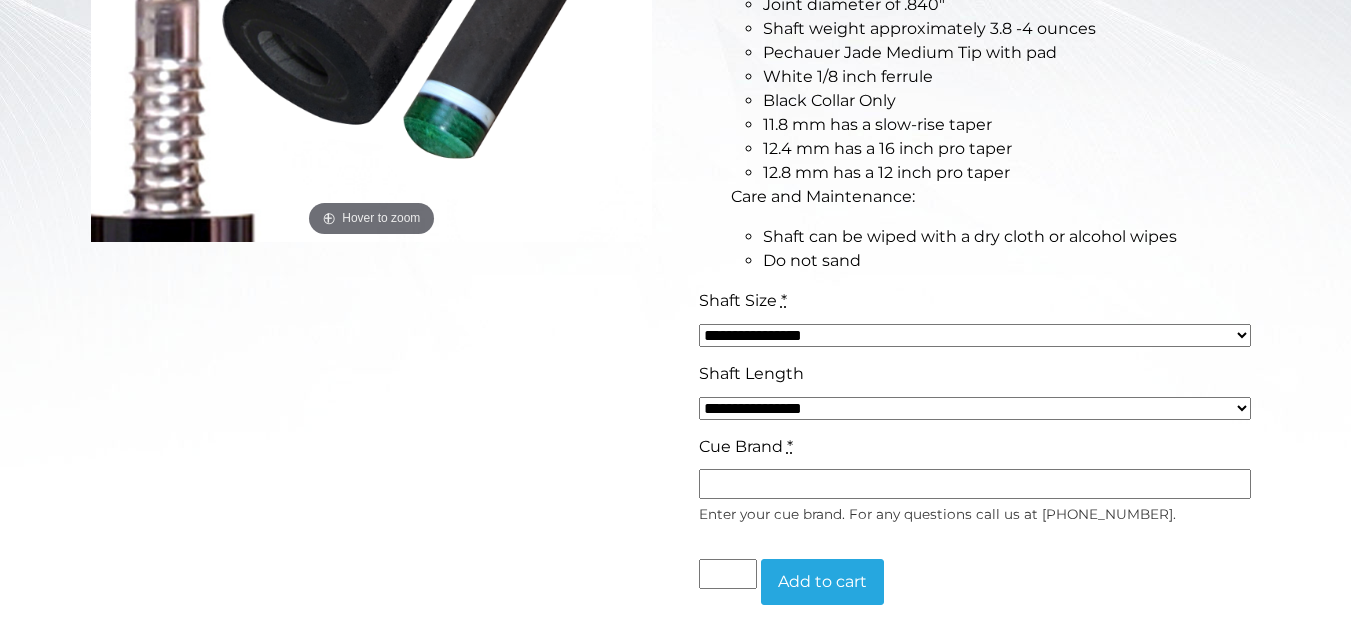 scroll, scrollTop: 674, scrollLeft: 0, axis: vertical 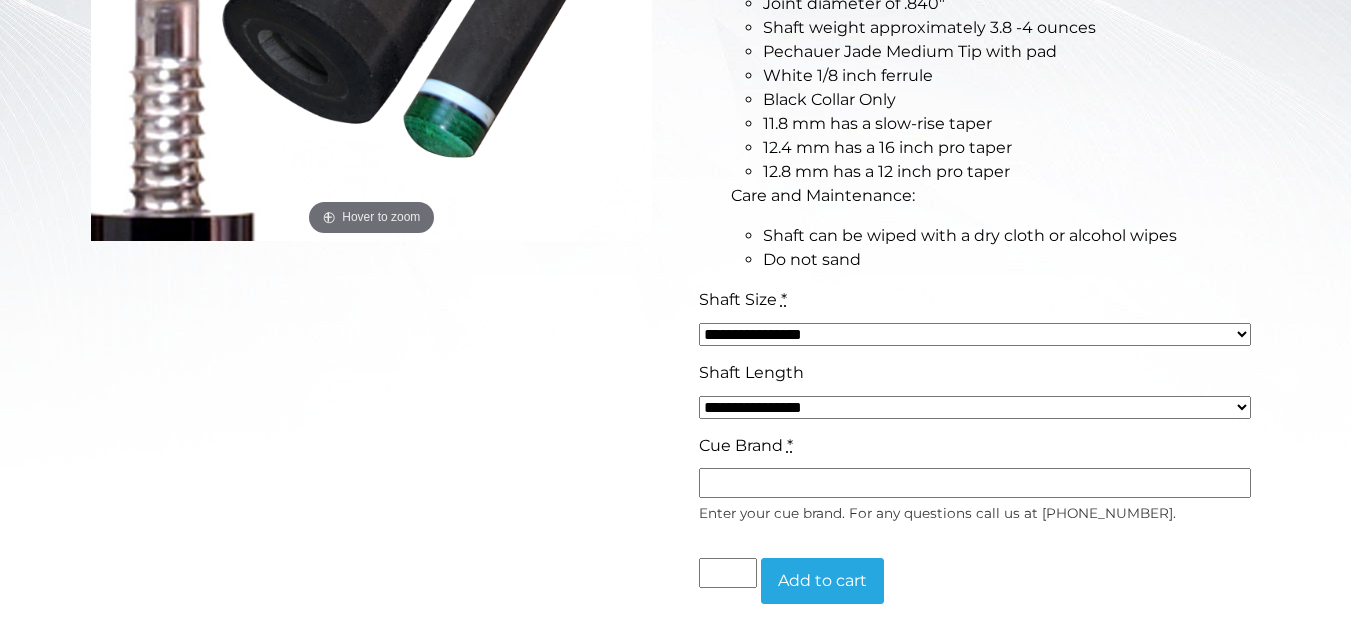 click on "**********" at bounding box center (975, 407) 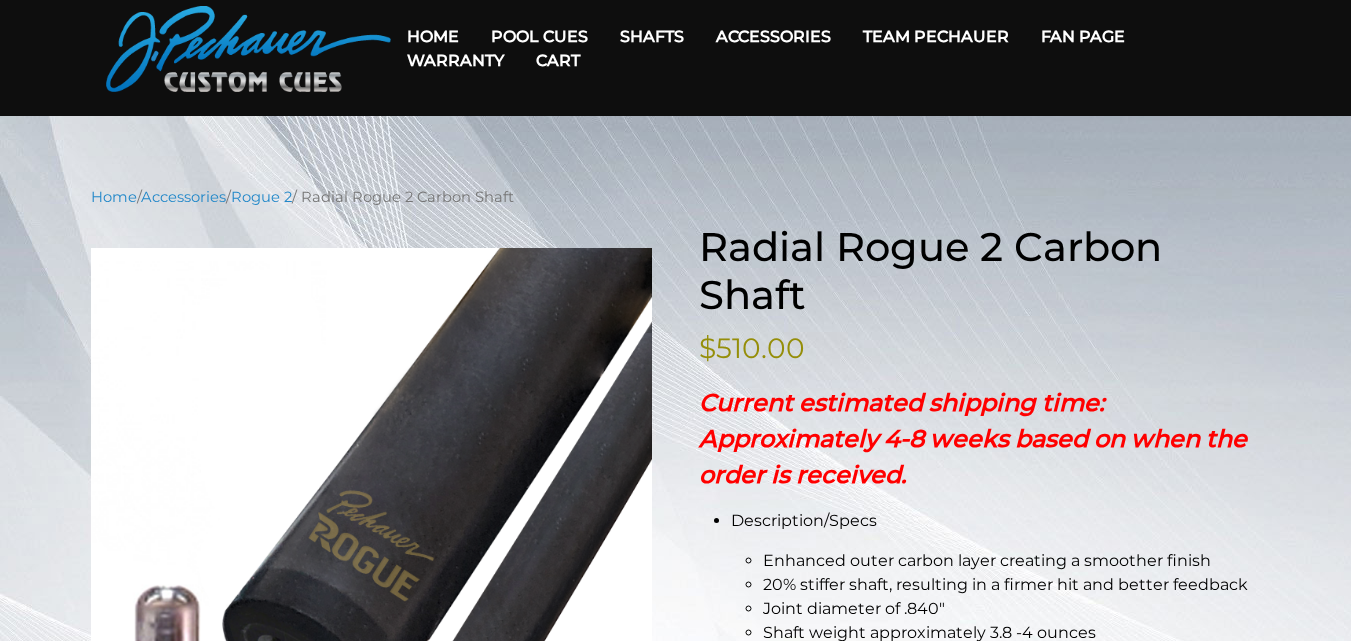 scroll, scrollTop: 0, scrollLeft: 0, axis: both 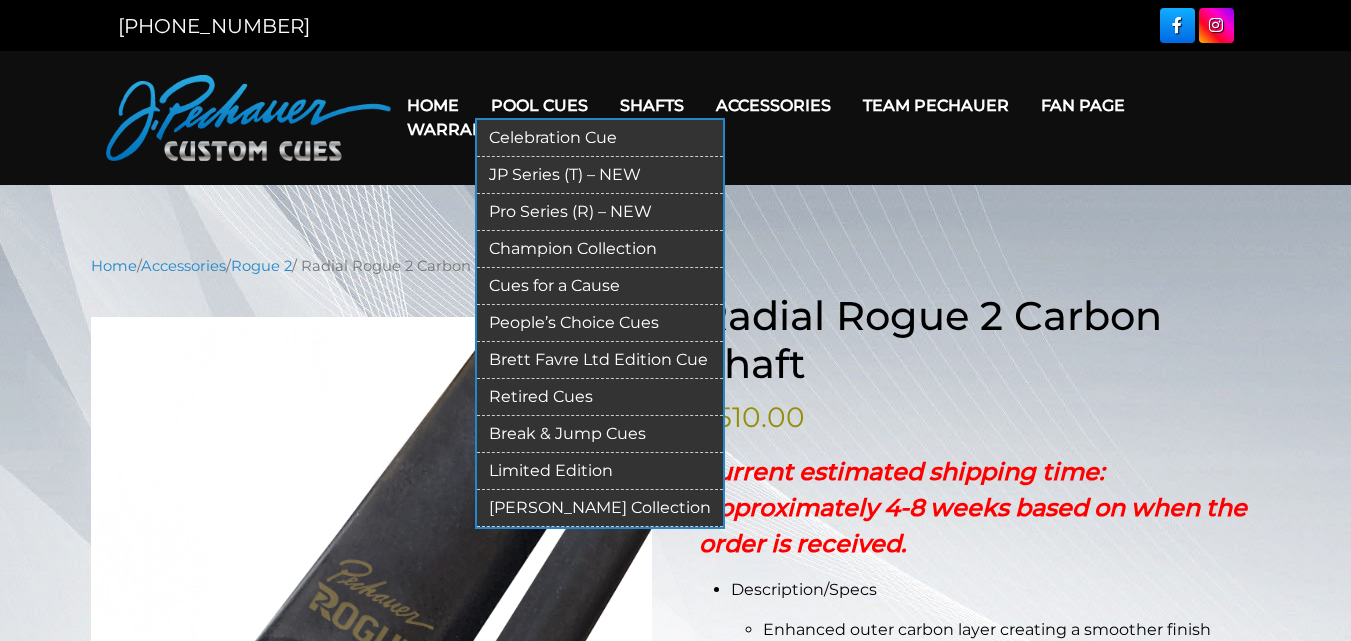 click on "Cues for a Cause" at bounding box center [600, 286] 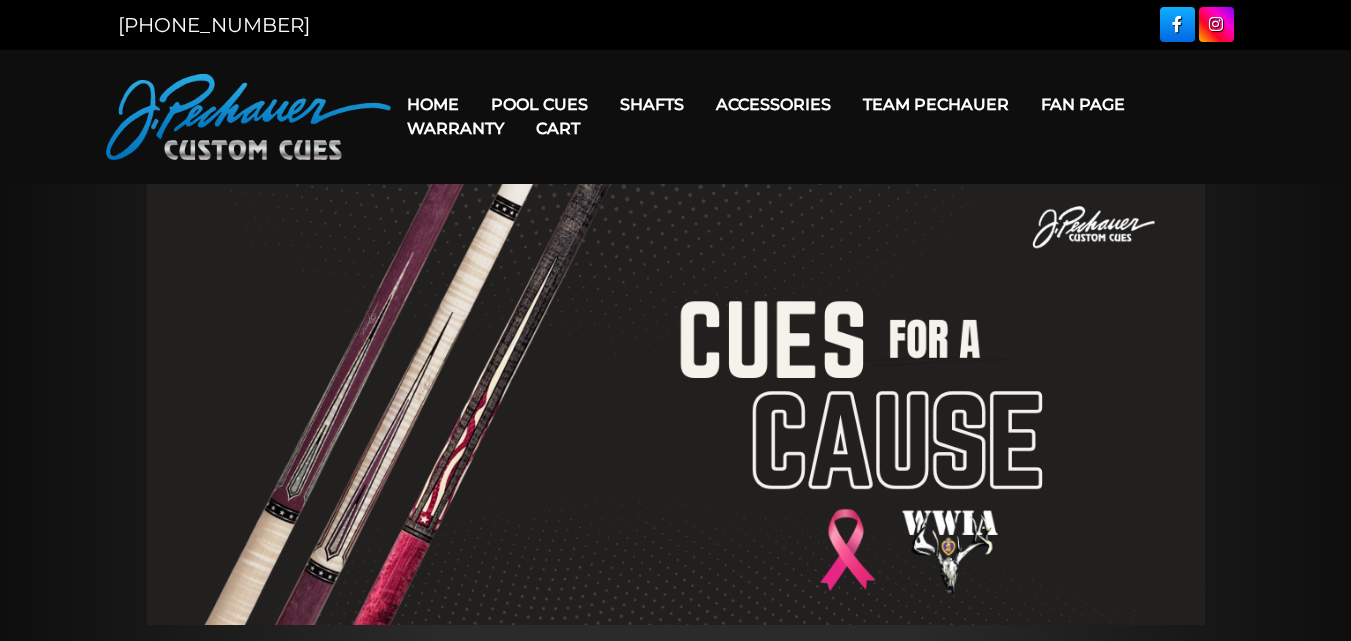scroll, scrollTop: 0, scrollLeft: 0, axis: both 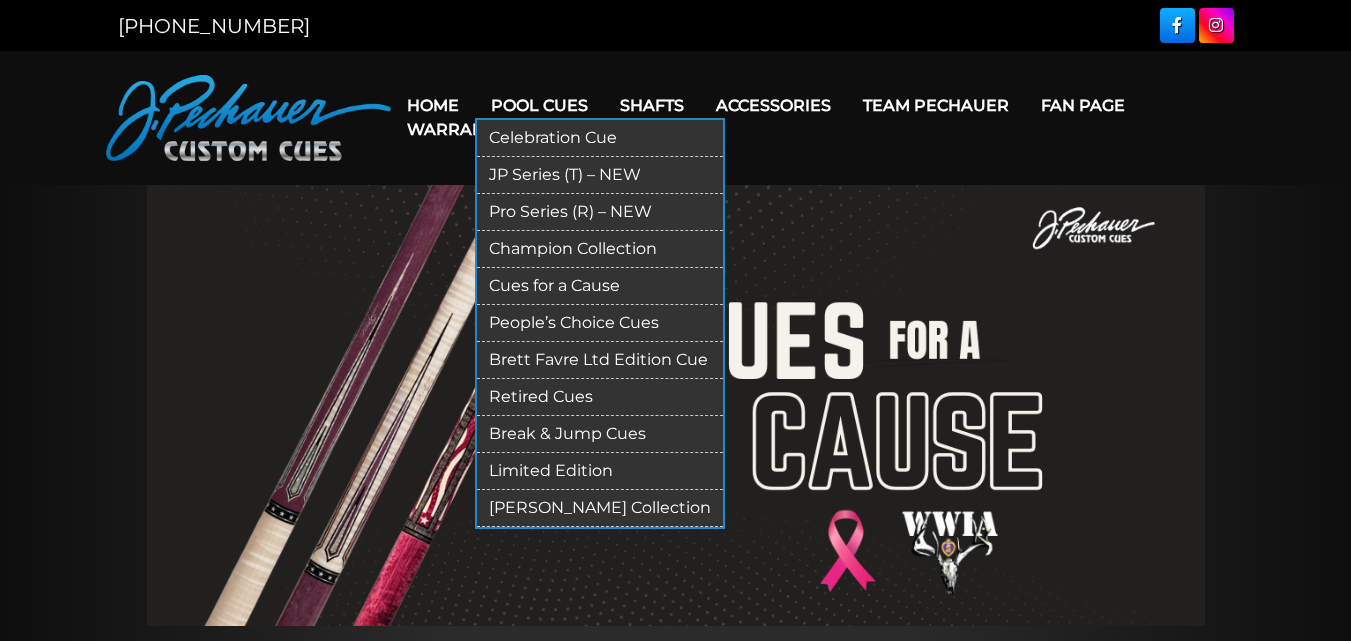 click on "Pro Series (R) – NEW" at bounding box center [600, 212] 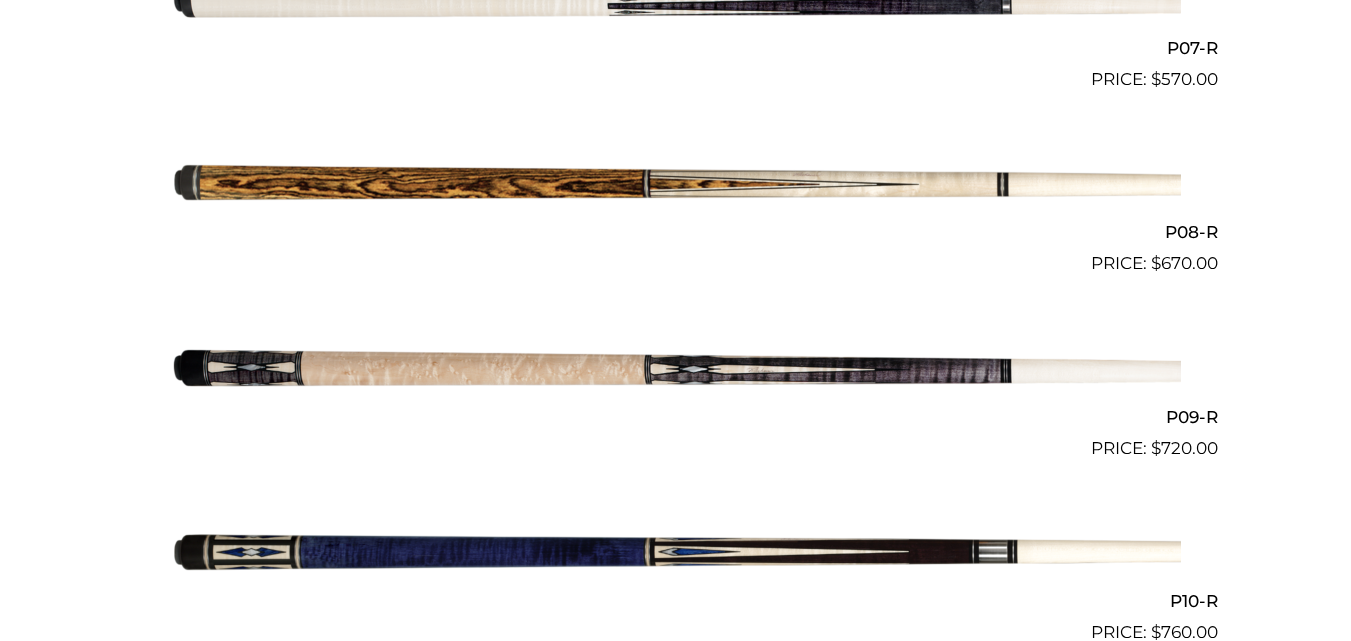 scroll, scrollTop: 1824, scrollLeft: 0, axis: vertical 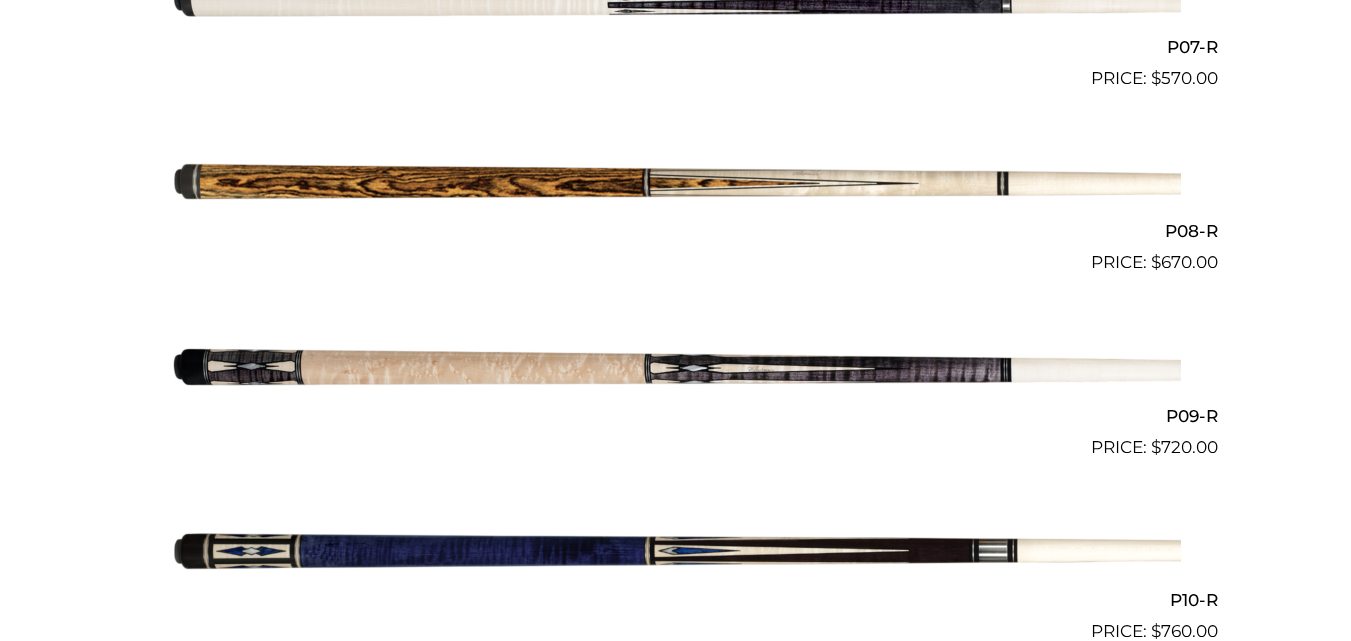 click at bounding box center [676, 368] 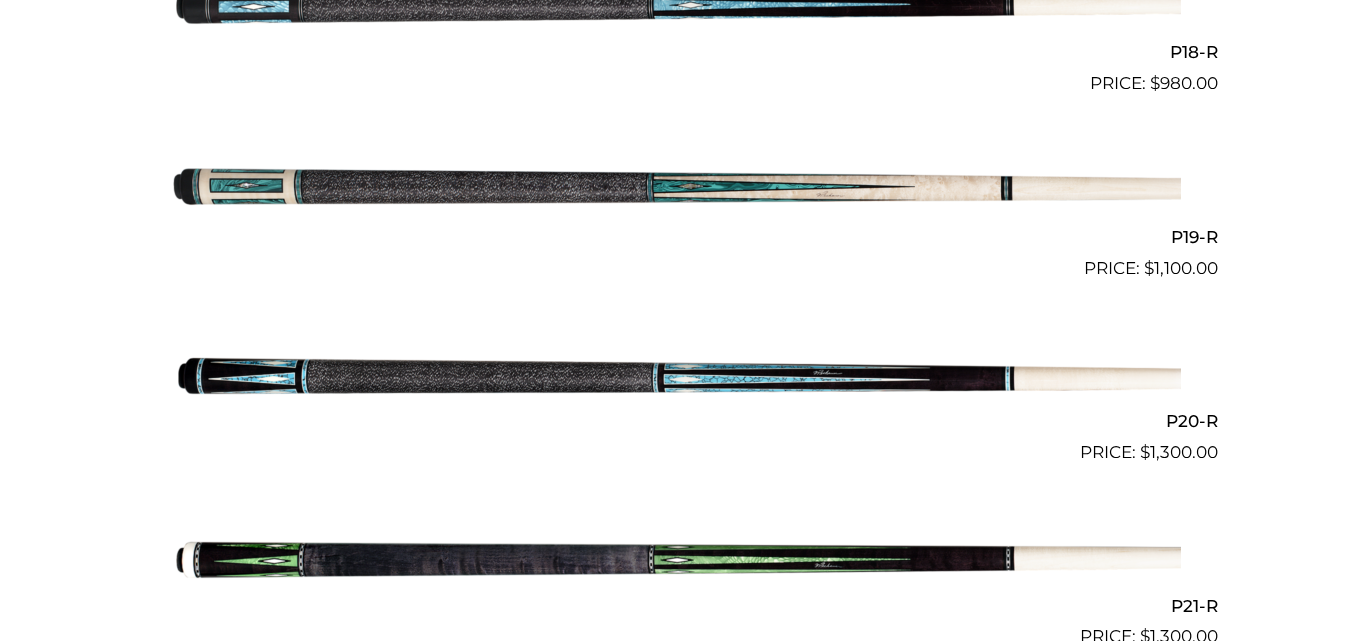 scroll, scrollTop: 3853, scrollLeft: 0, axis: vertical 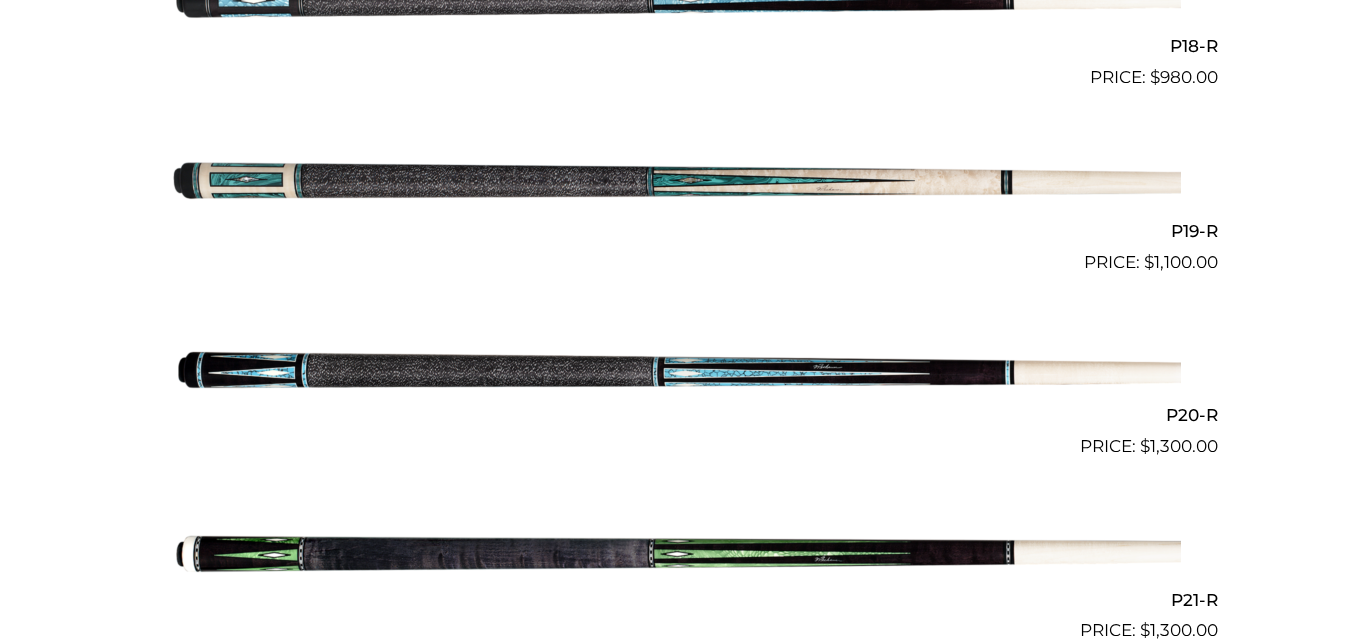 click at bounding box center (676, 368) 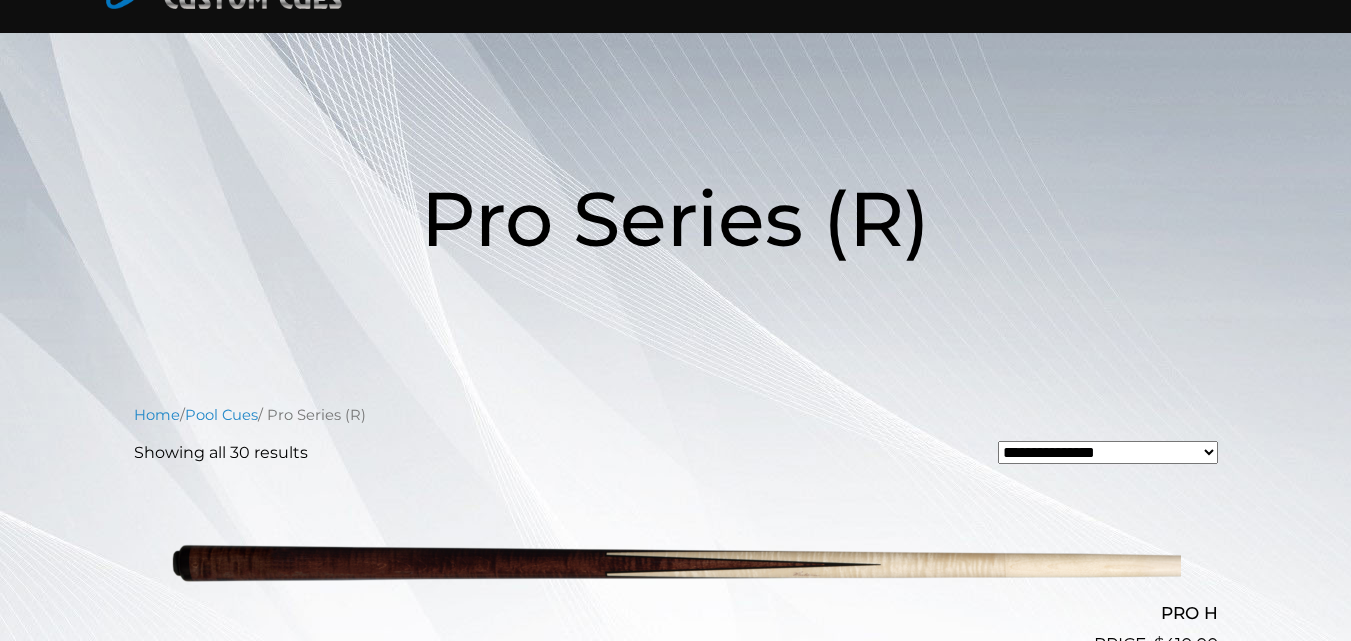 scroll, scrollTop: 0, scrollLeft: 0, axis: both 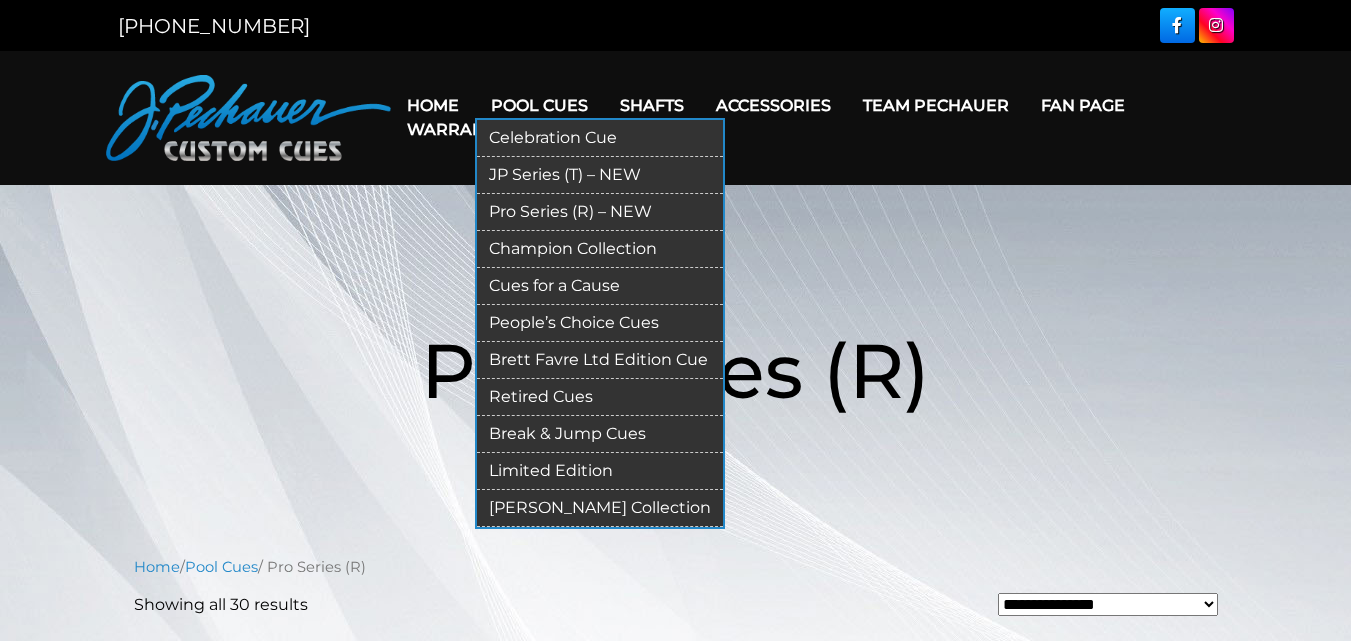 click on "Champion Collection" at bounding box center (600, 249) 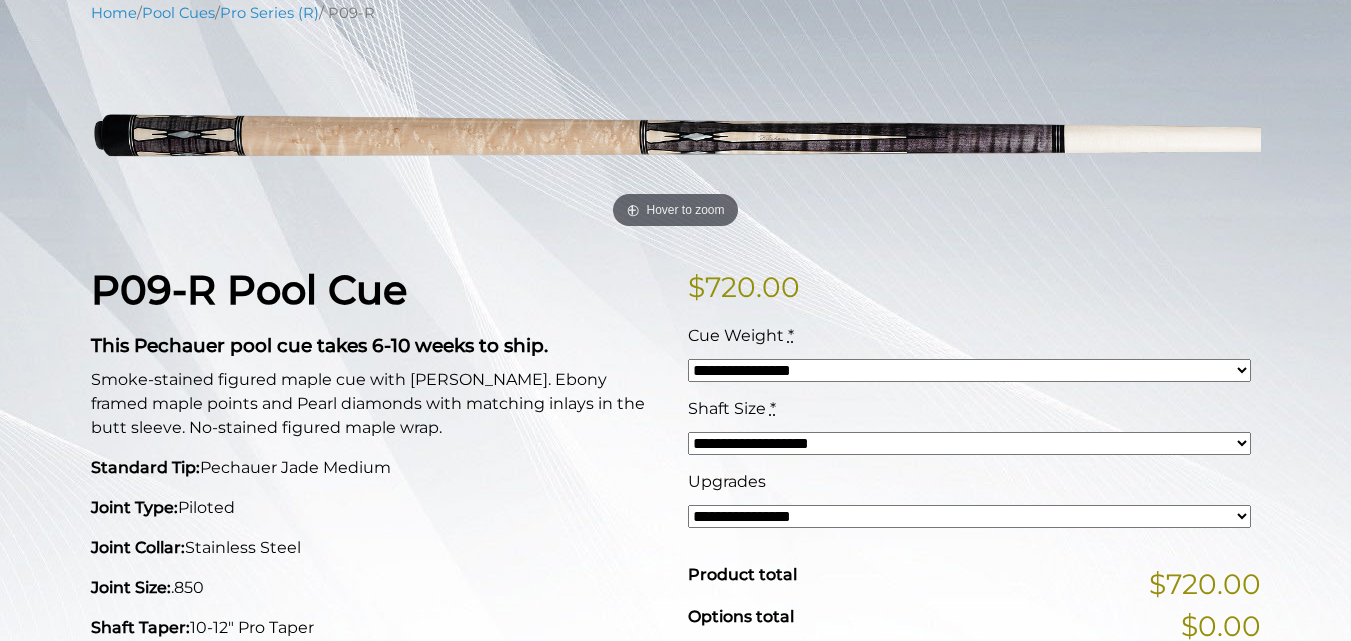 scroll, scrollTop: 0, scrollLeft: 0, axis: both 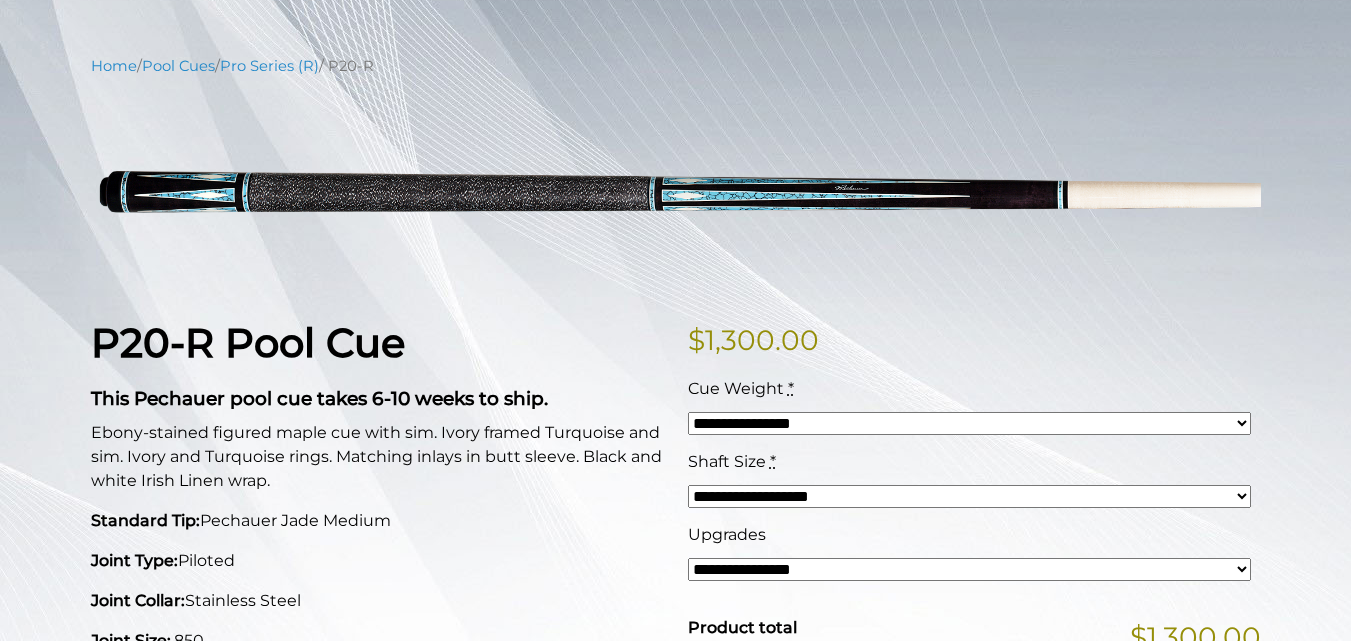 click on "**********" at bounding box center (969, 569) 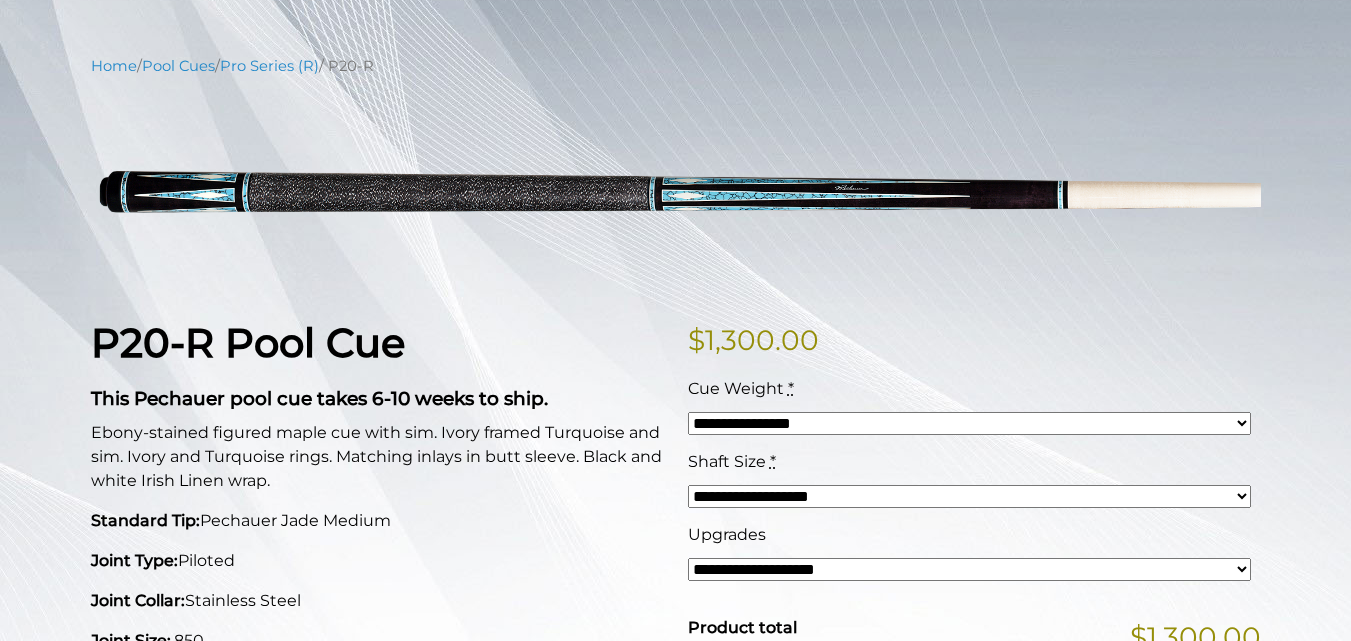 click on "**********" at bounding box center (969, 569) 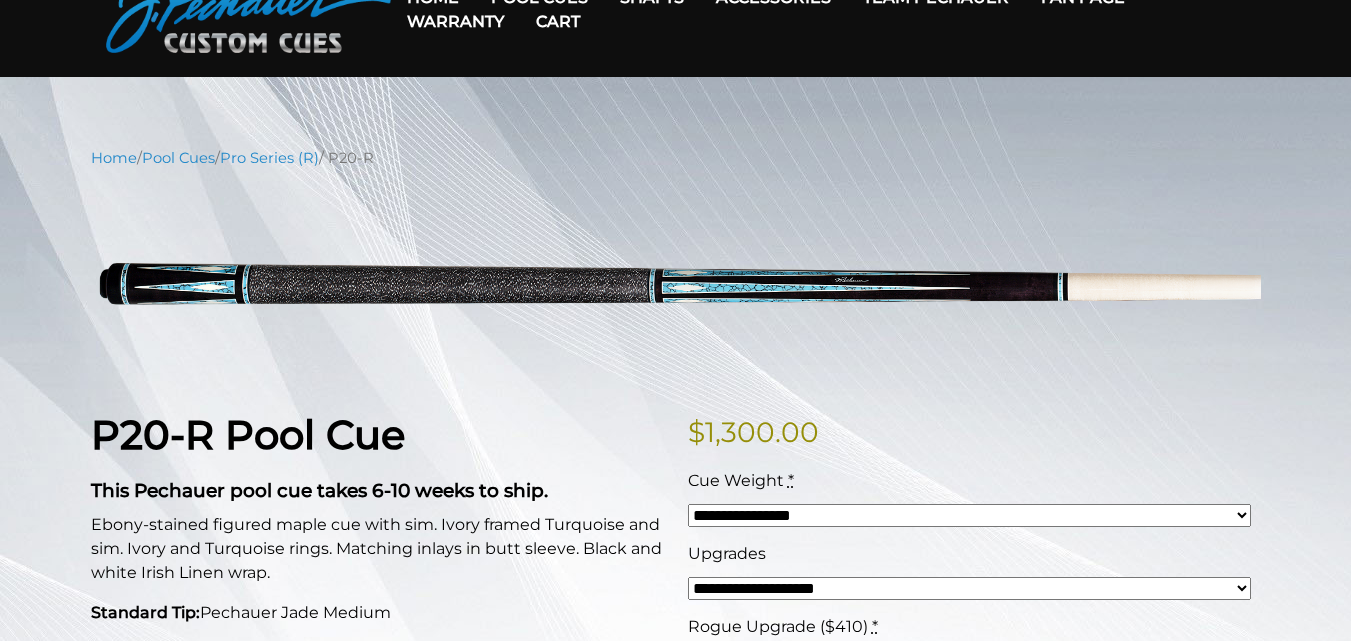 scroll, scrollTop: 100, scrollLeft: 0, axis: vertical 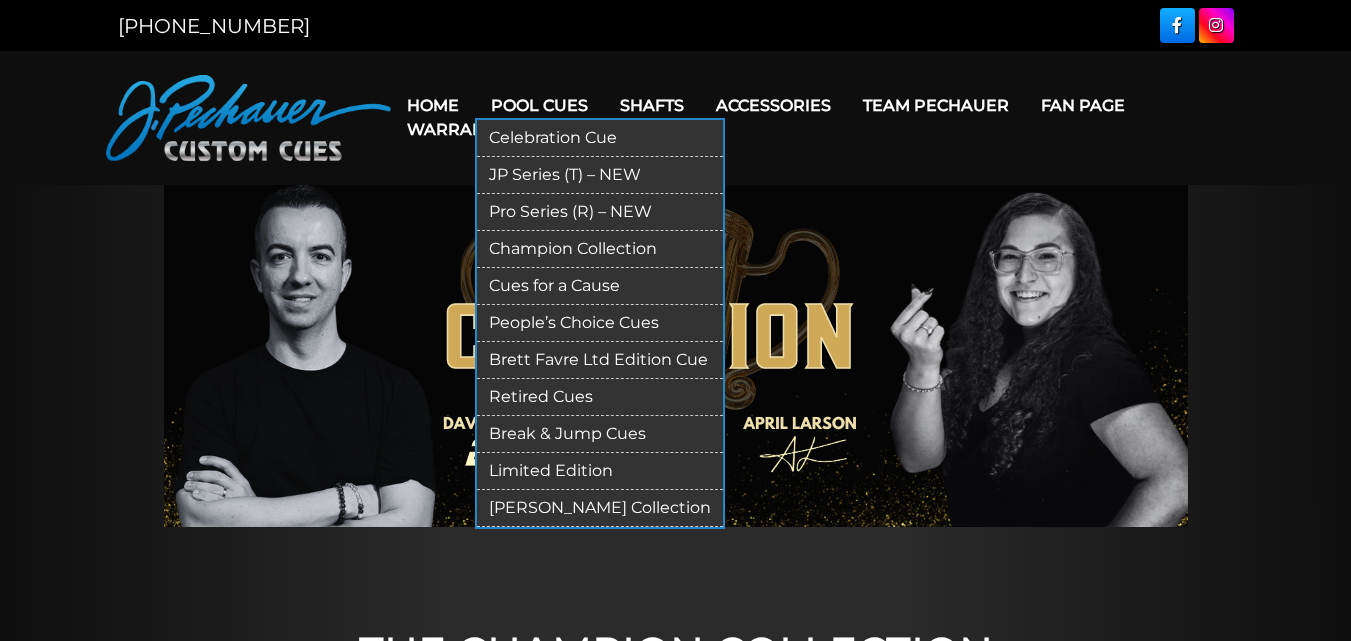click on "People’s Choice Cues" at bounding box center (600, 323) 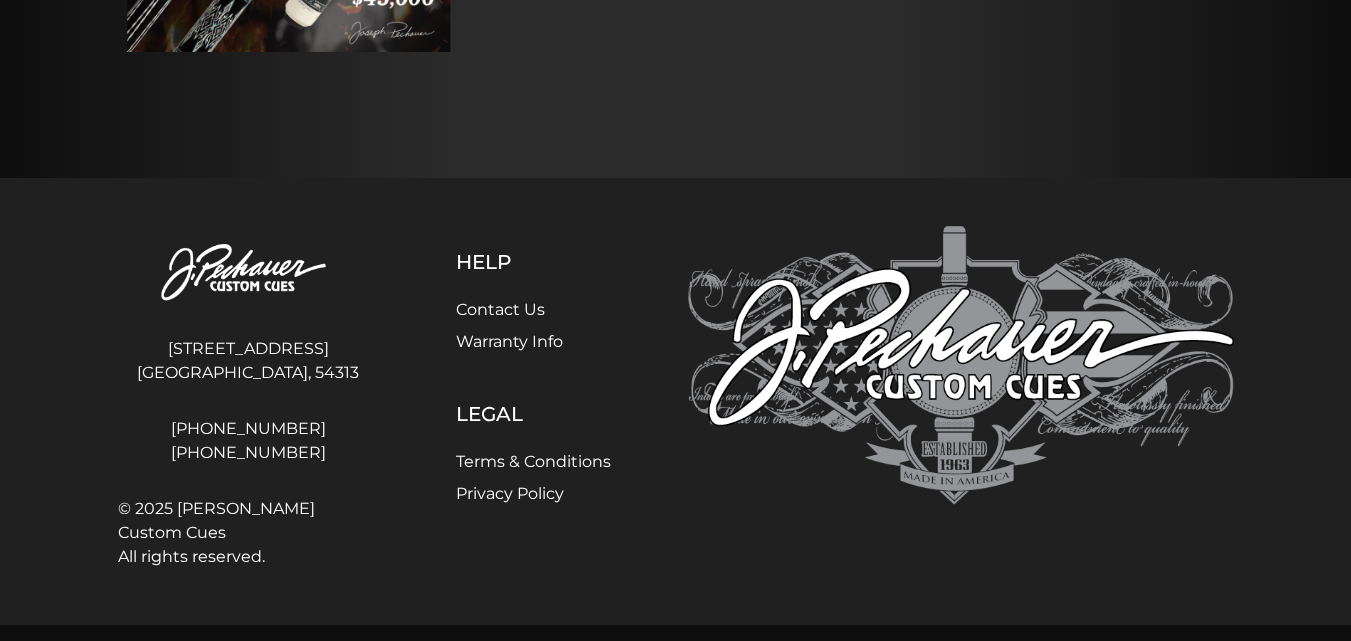 scroll, scrollTop: 0, scrollLeft: 0, axis: both 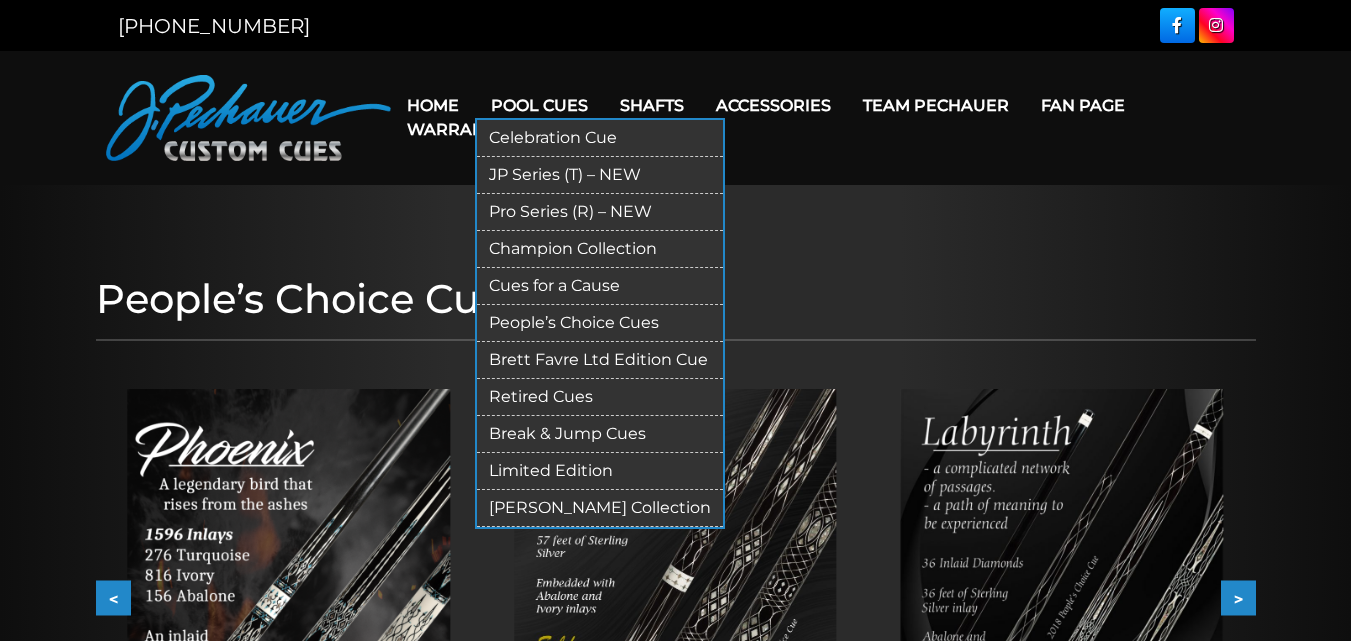 click on "Brett Favre Ltd Edition Cue" at bounding box center [600, 360] 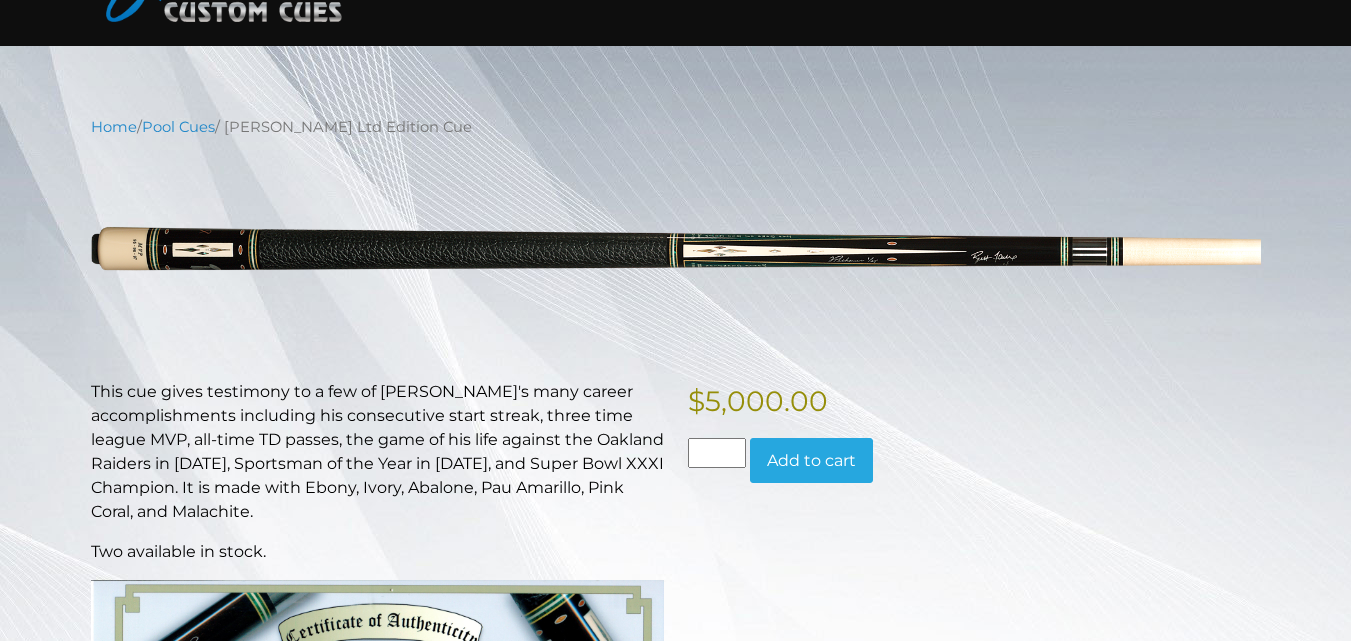 scroll, scrollTop: 0, scrollLeft: 0, axis: both 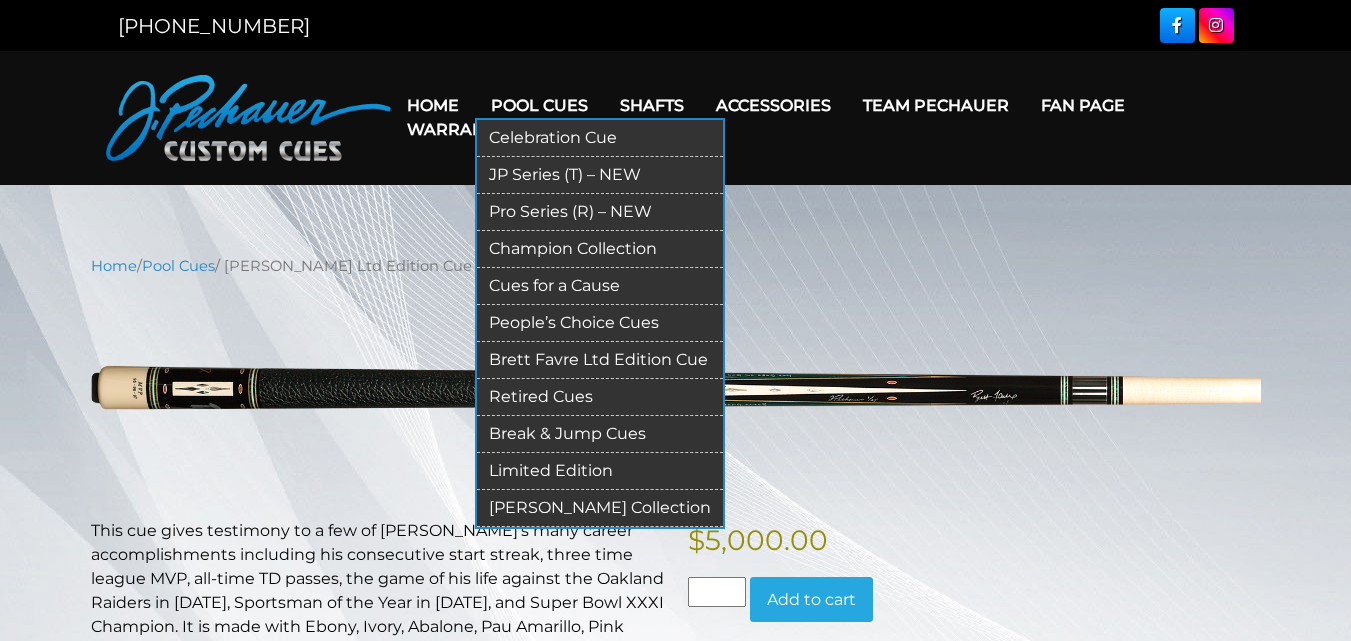 click on "Retired Cues" at bounding box center [600, 397] 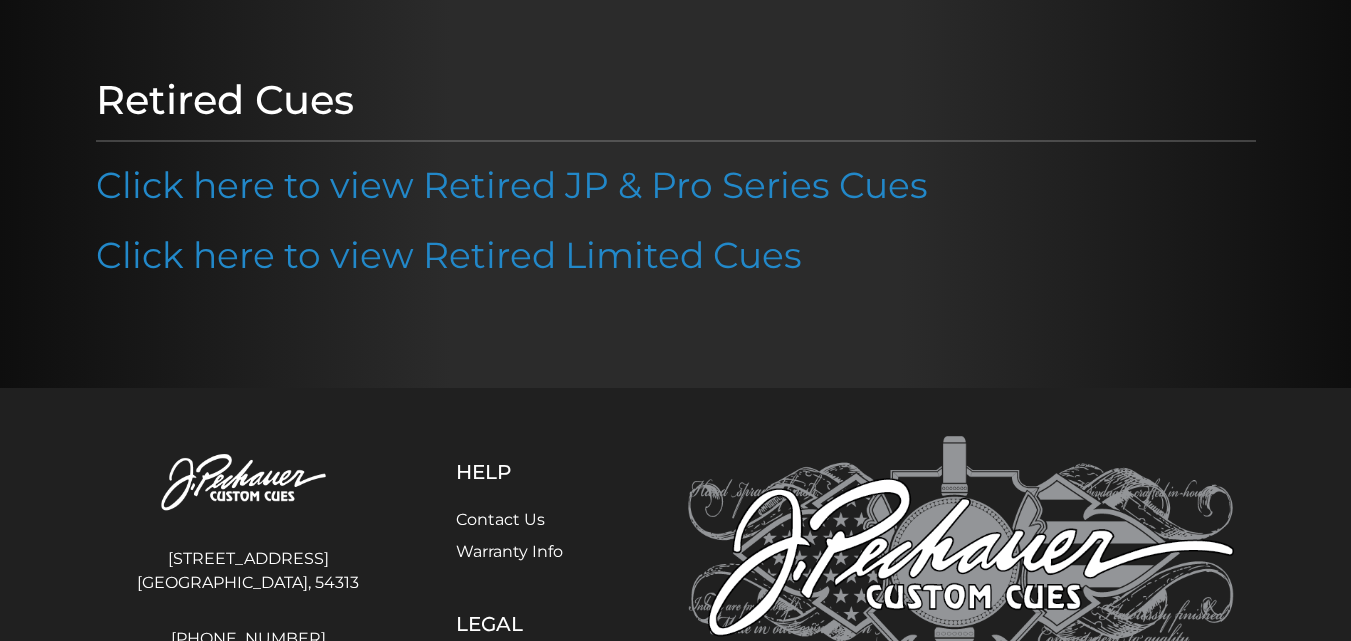 scroll, scrollTop: 200, scrollLeft: 0, axis: vertical 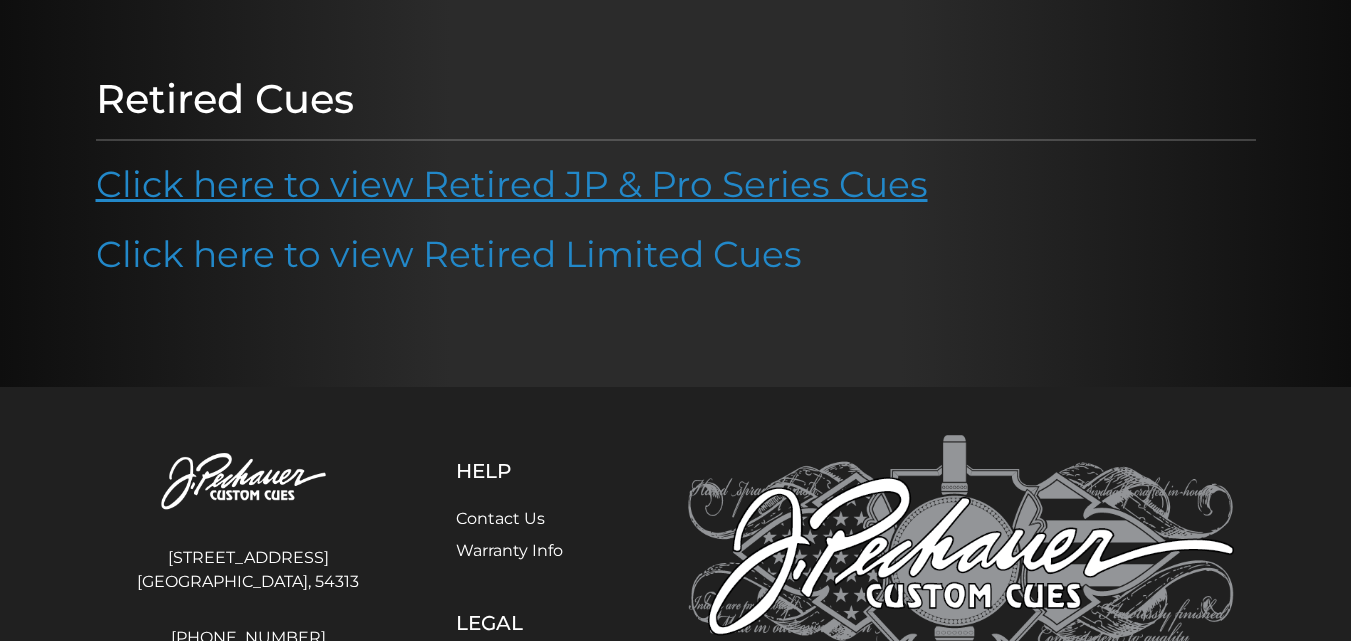 click on "Click here to view Retired JP & Pro Series Cues" at bounding box center [512, 184] 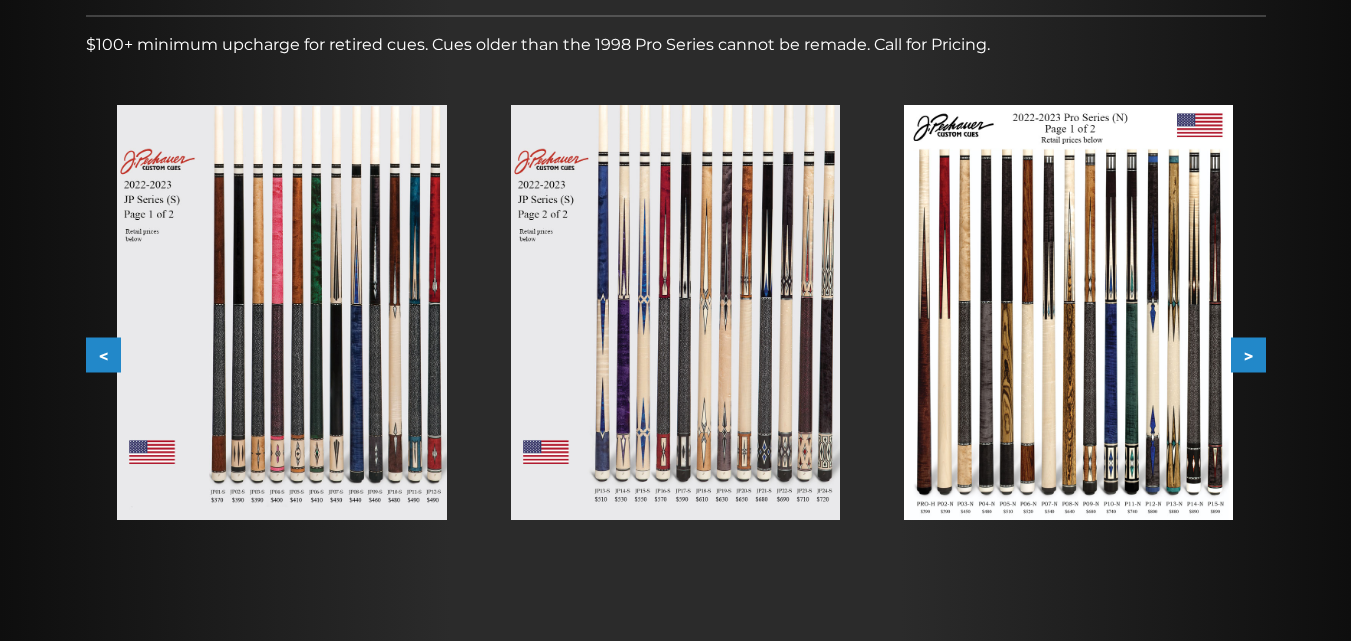 scroll, scrollTop: 298, scrollLeft: 0, axis: vertical 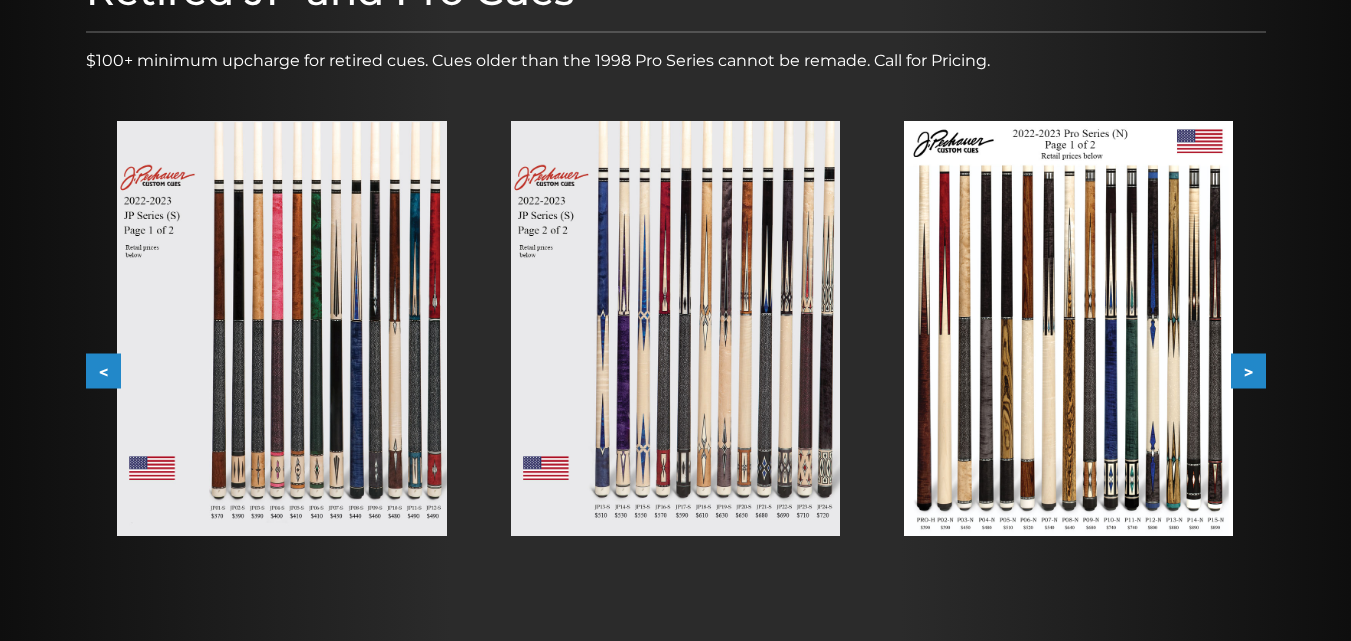 click at bounding box center [675, 328] 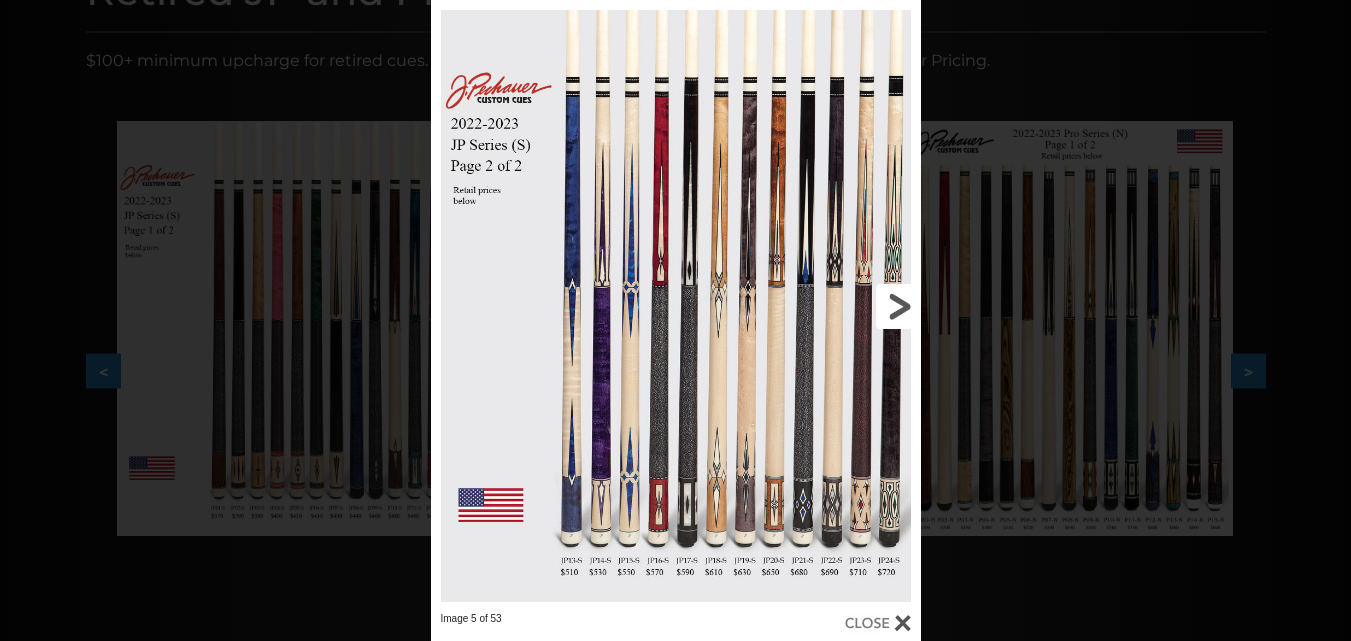click at bounding box center (810, 306) 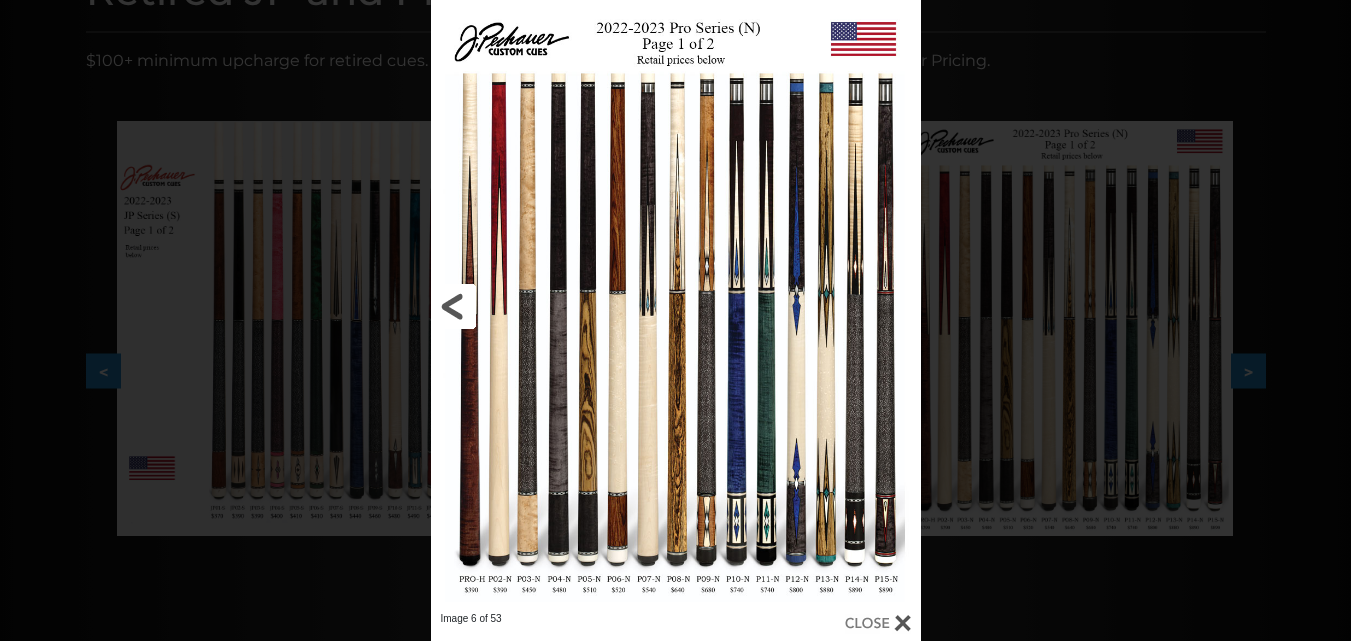 click at bounding box center [541, 306] 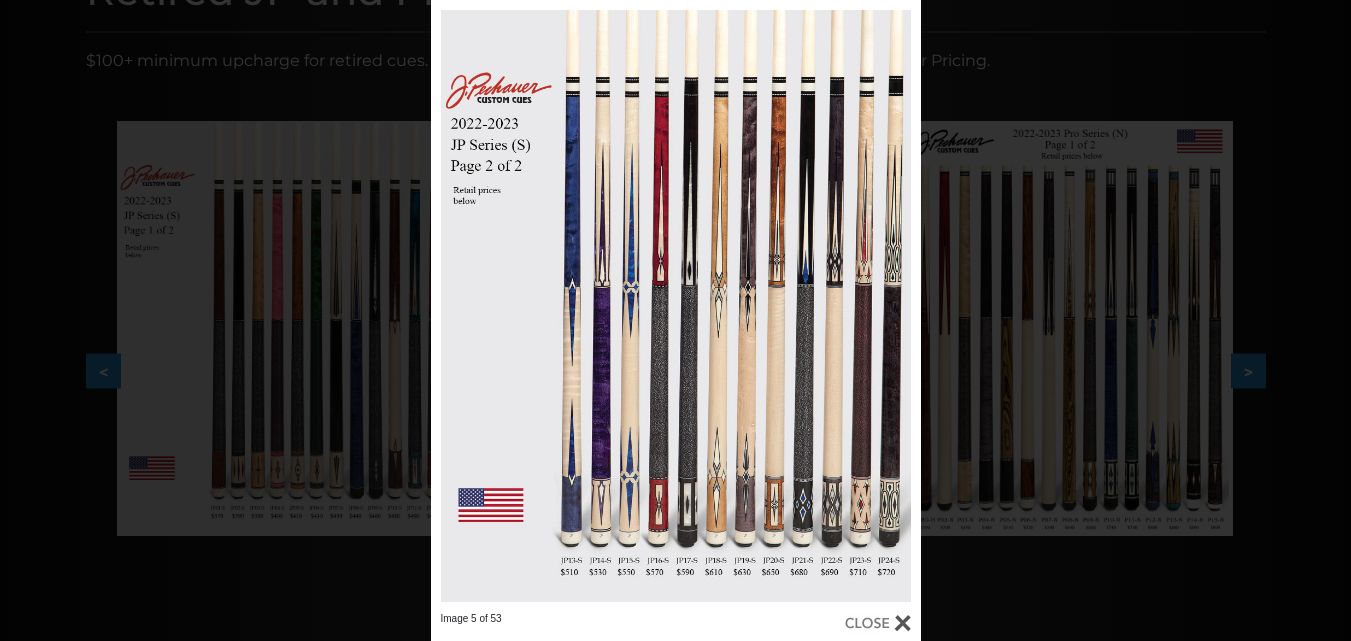 click on "Image 5 of 53" at bounding box center (675, 320) 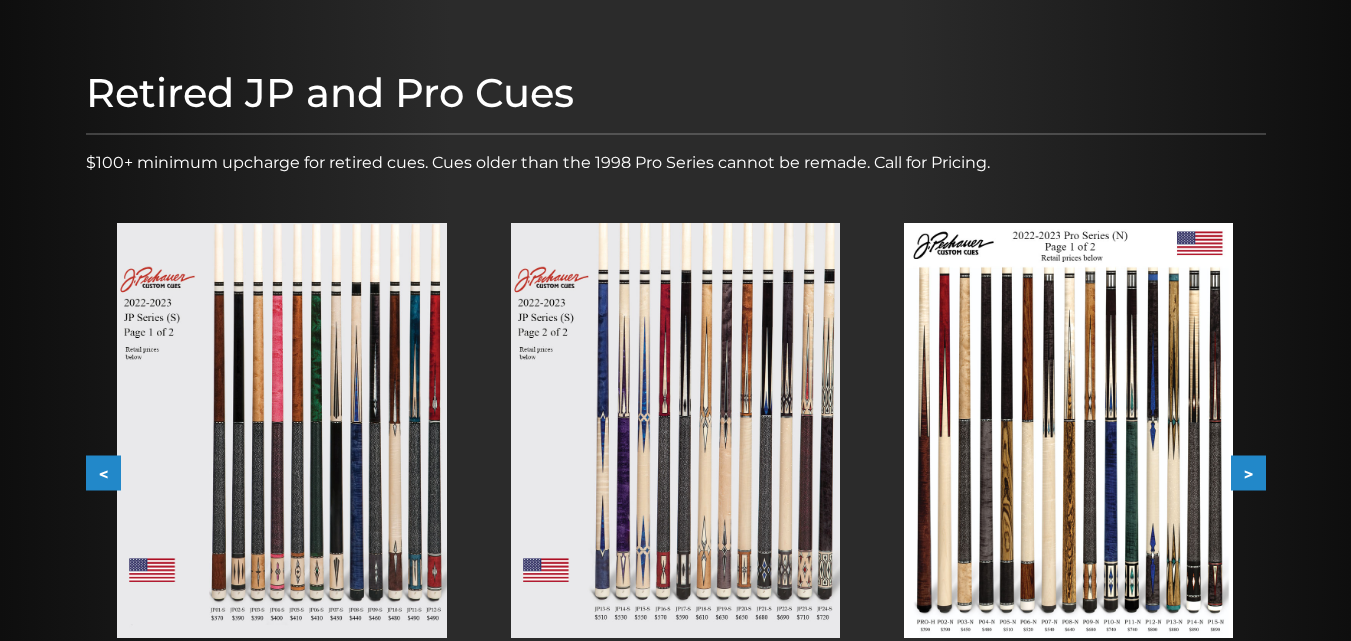 scroll, scrollTop: 0, scrollLeft: 0, axis: both 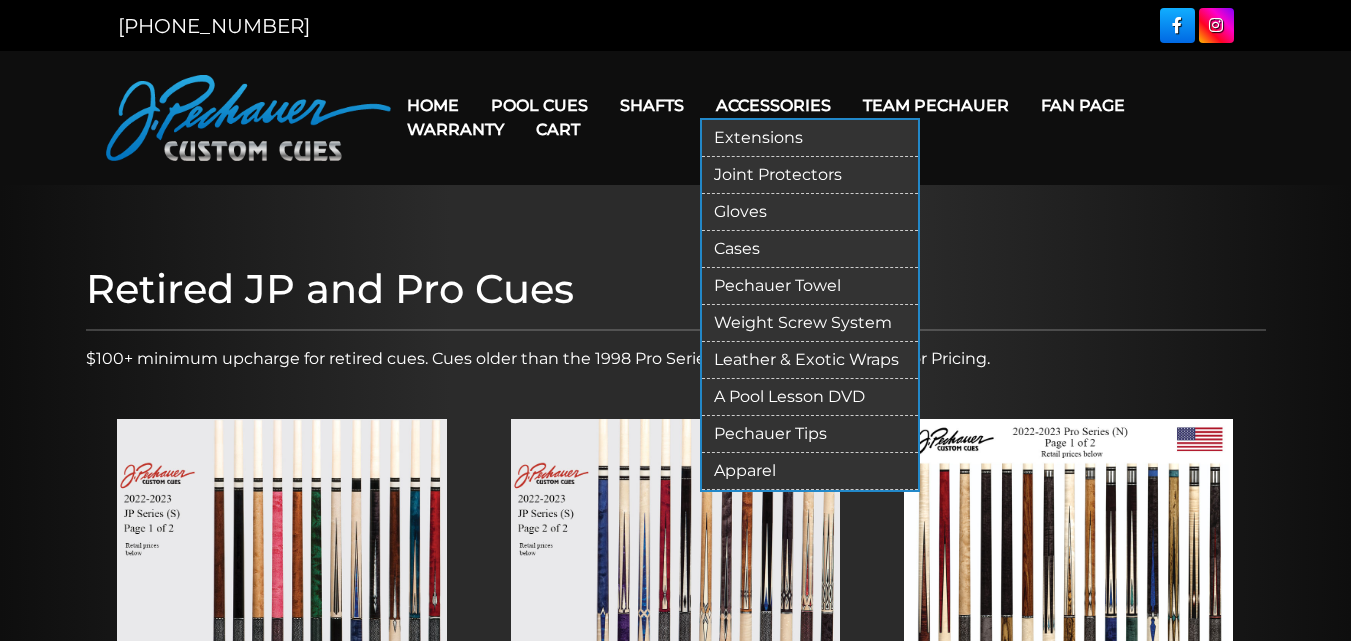 click on "Apparel" at bounding box center (810, 471) 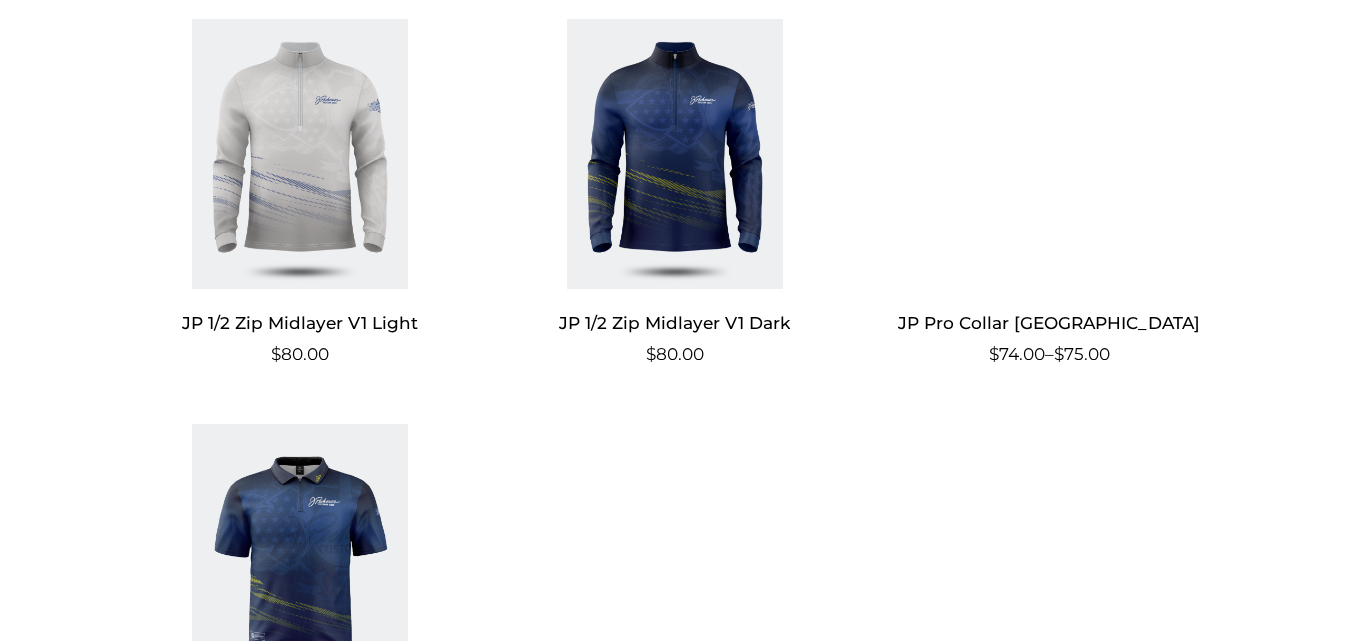 scroll, scrollTop: 1344, scrollLeft: 0, axis: vertical 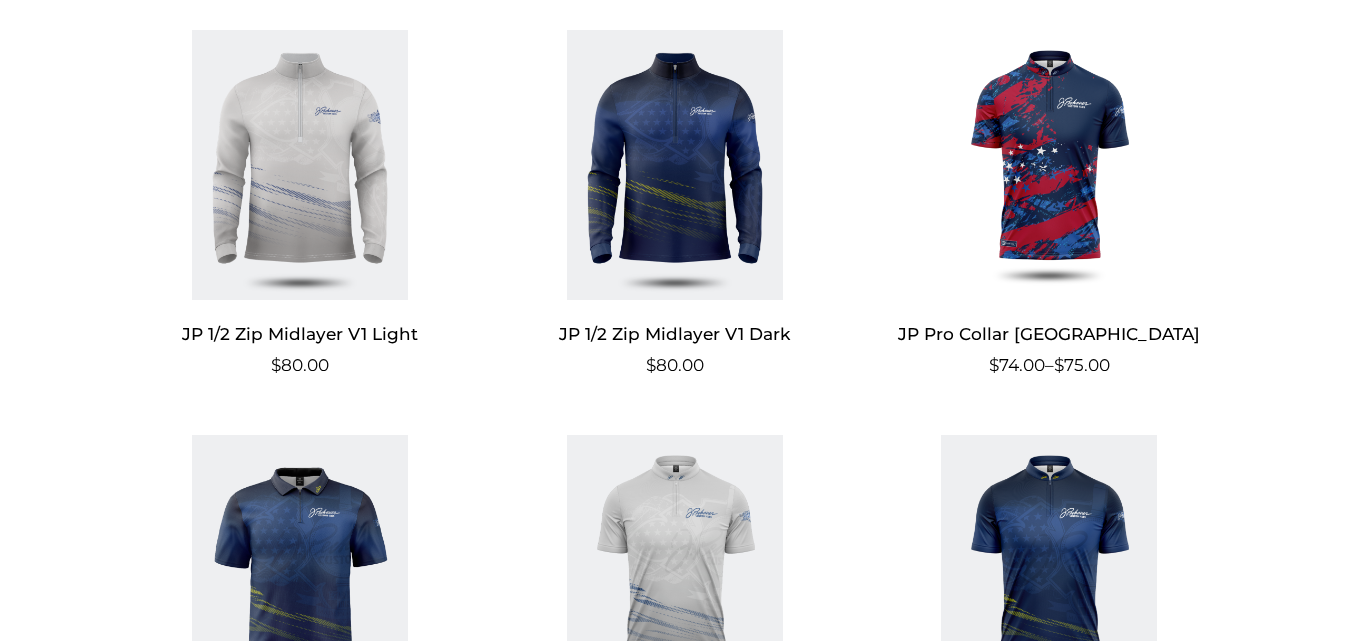 click at bounding box center [300, 165] 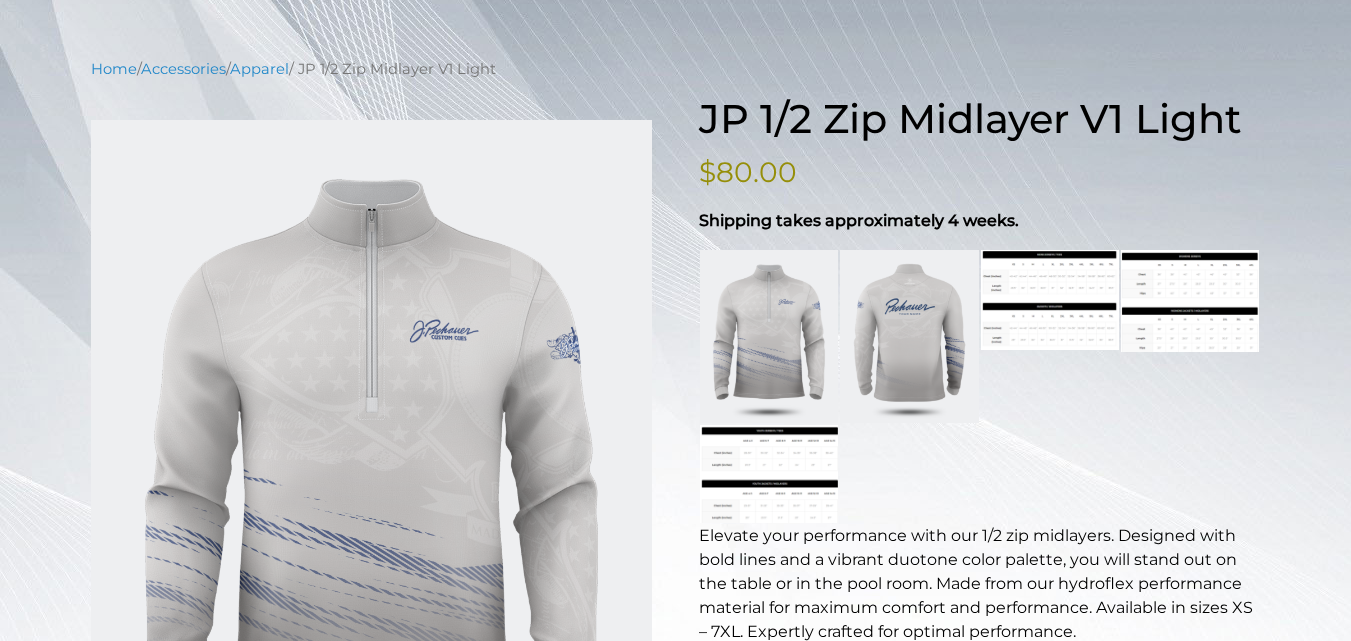 scroll, scrollTop: 200, scrollLeft: 0, axis: vertical 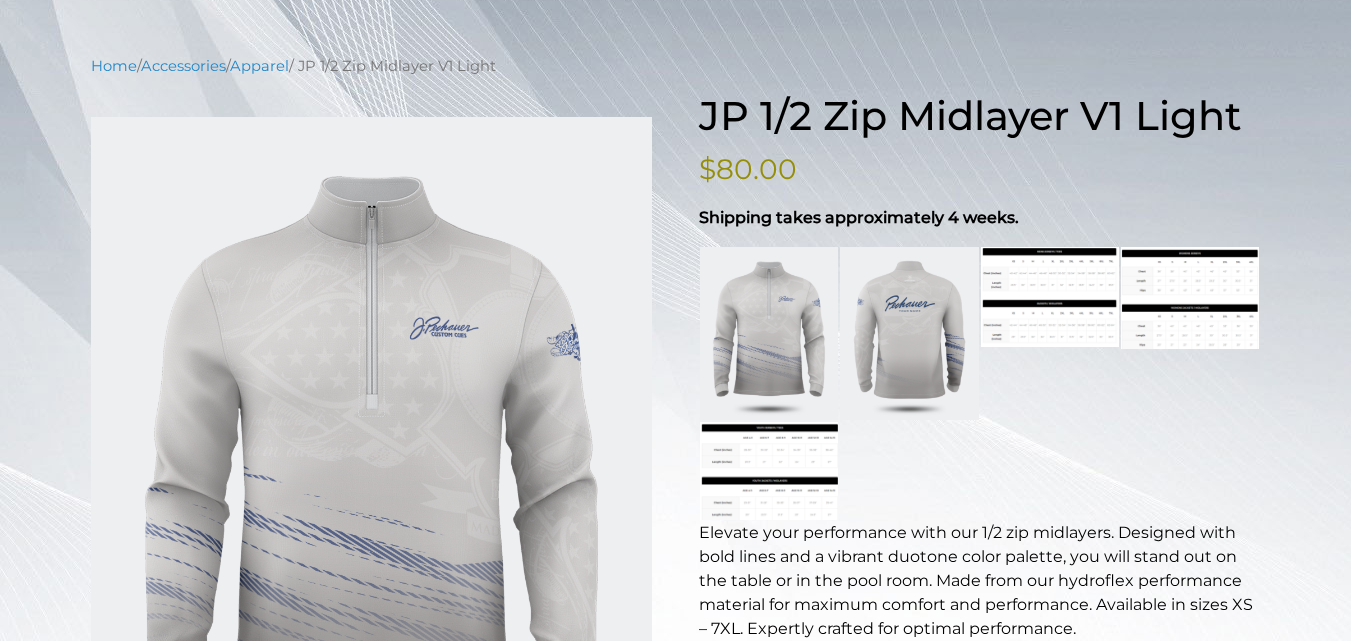 click at bounding box center (769, 333) 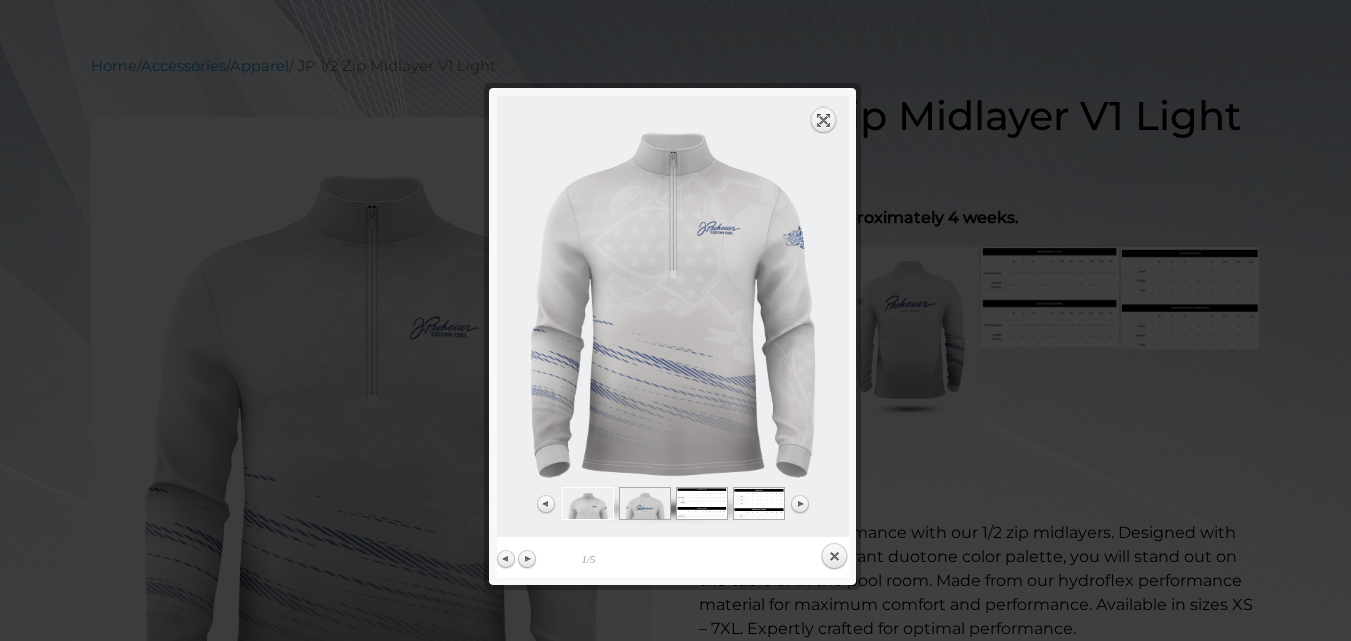 click on "Expand" at bounding box center [824, 120] 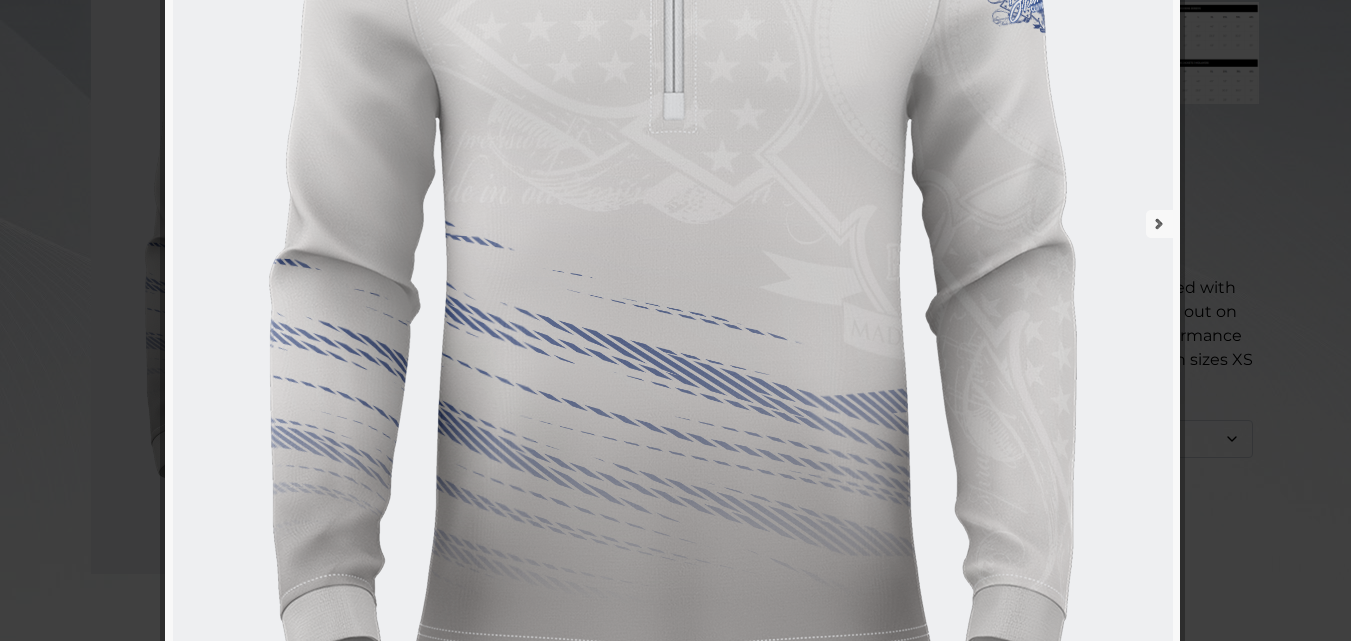 scroll, scrollTop: 444, scrollLeft: 0, axis: vertical 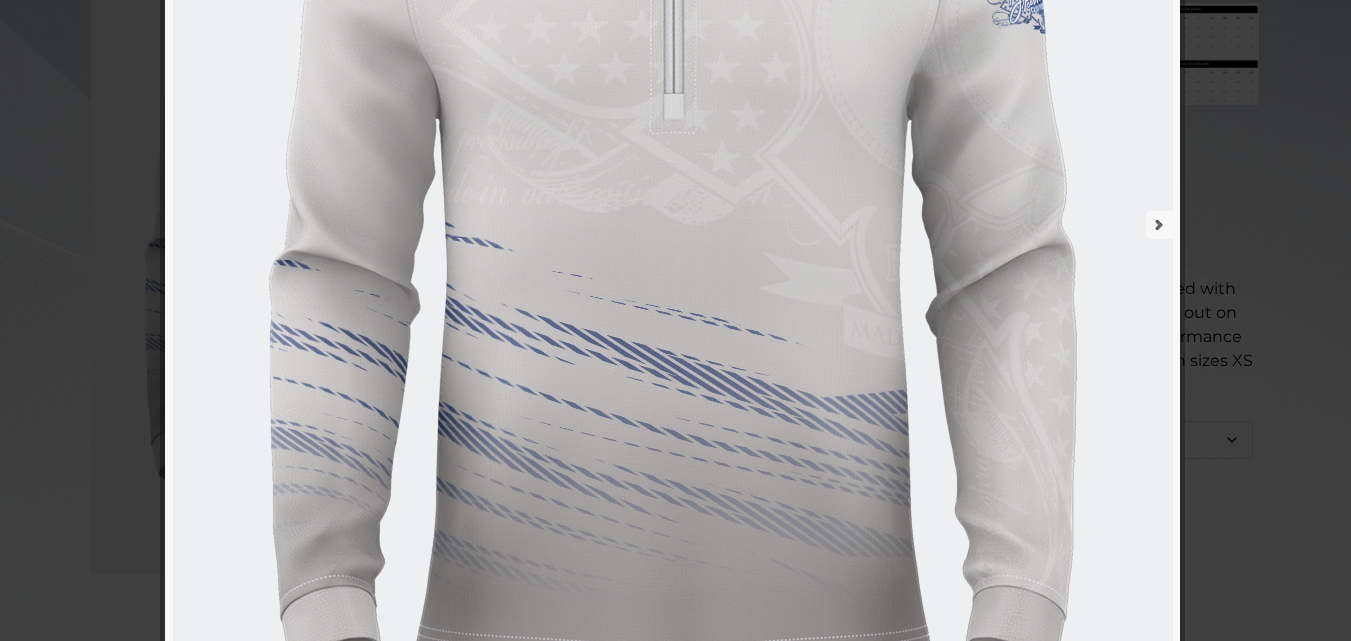 click on "next" at bounding box center [928, 225] 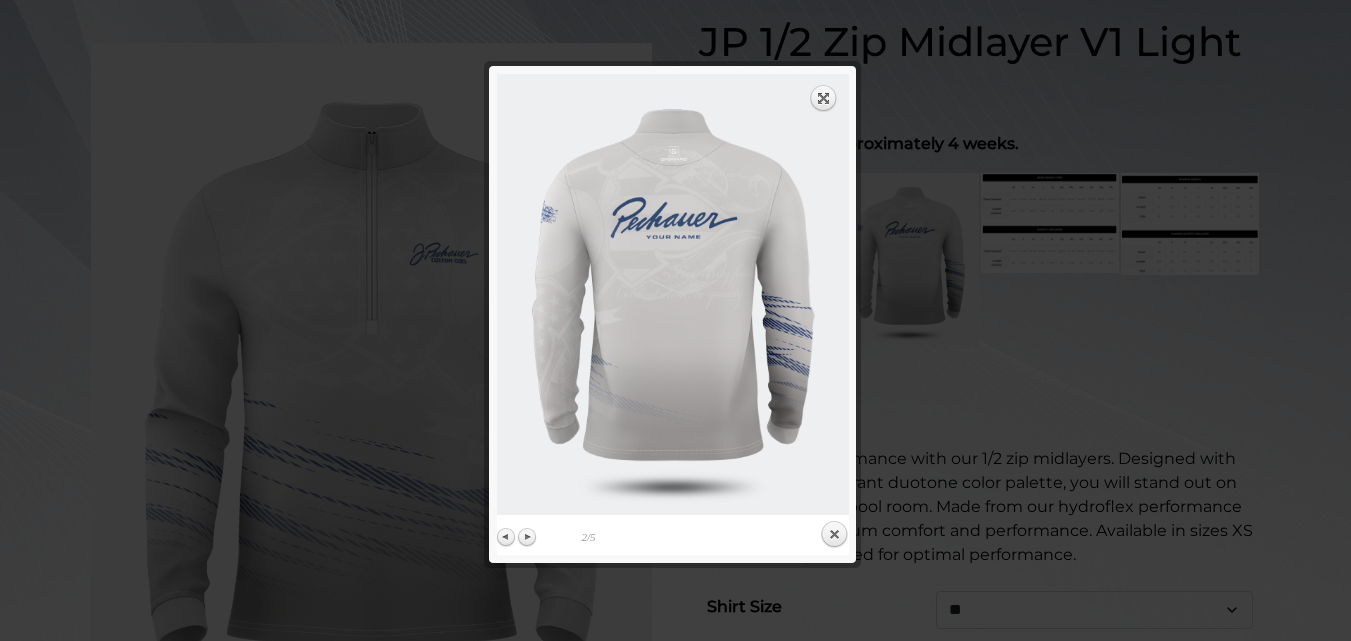 scroll, scrollTop: 244, scrollLeft: 0, axis: vertical 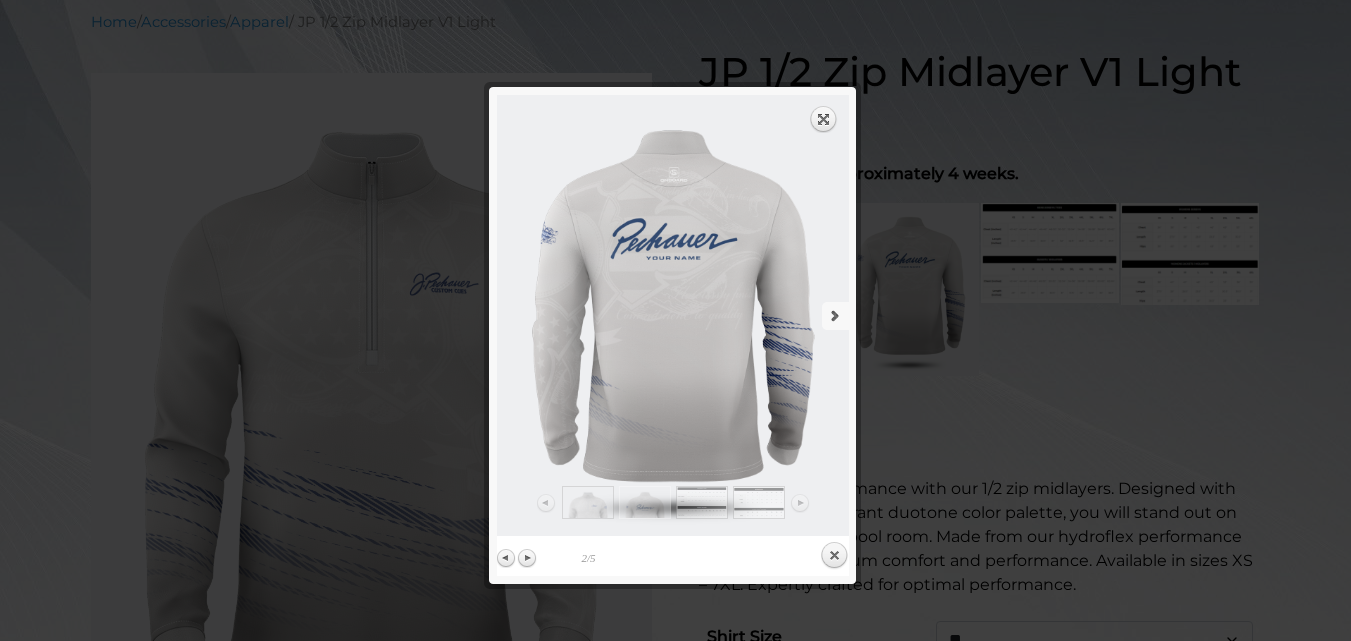 click on "next" at bounding box center [762, 315] 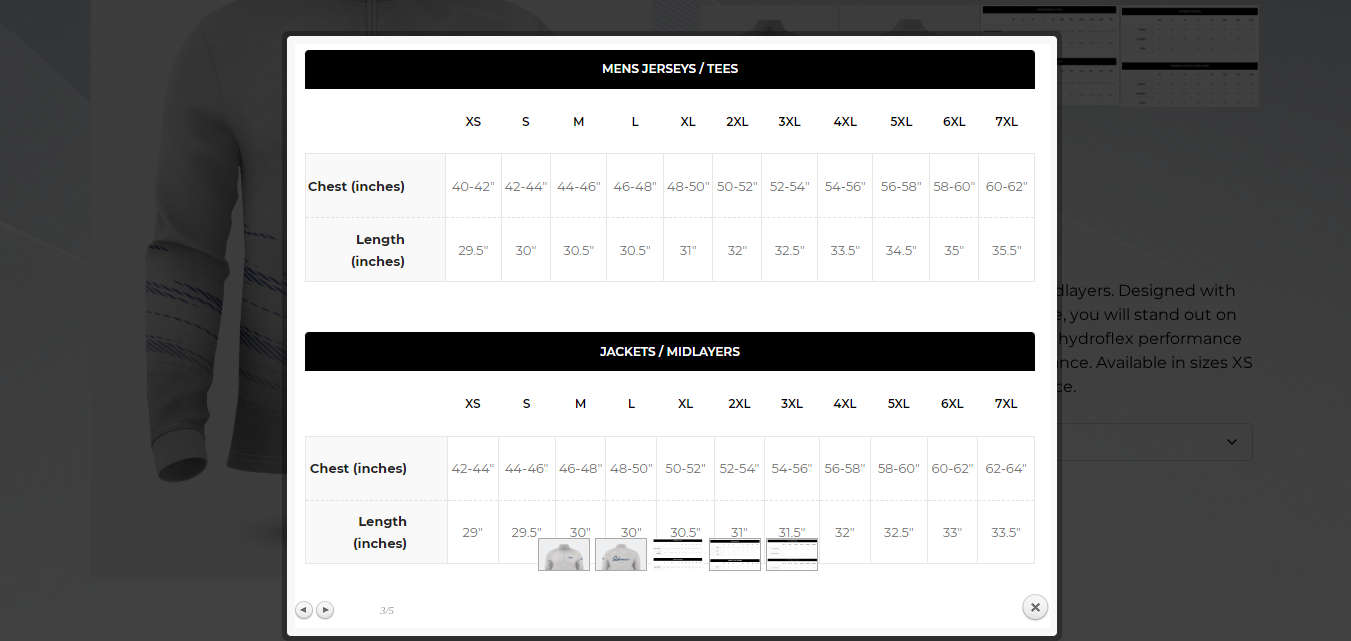 scroll, scrollTop: 444, scrollLeft: 0, axis: vertical 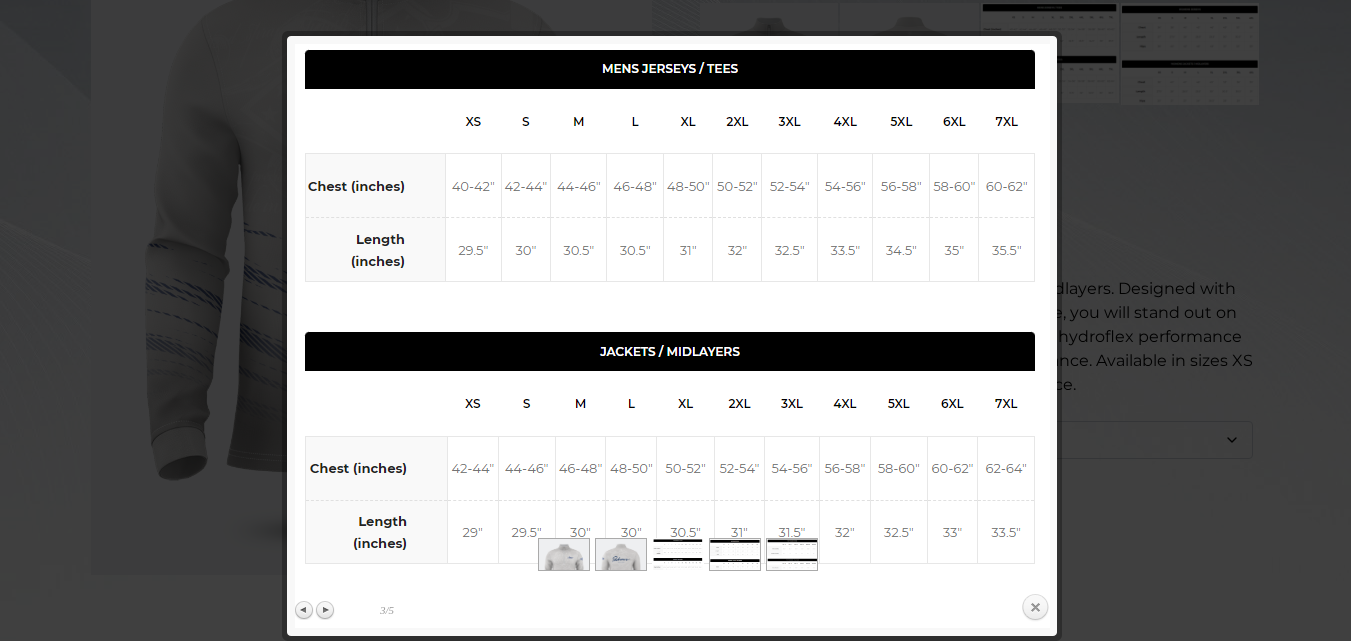 click on "Close" at bounding box center [1035, 608] 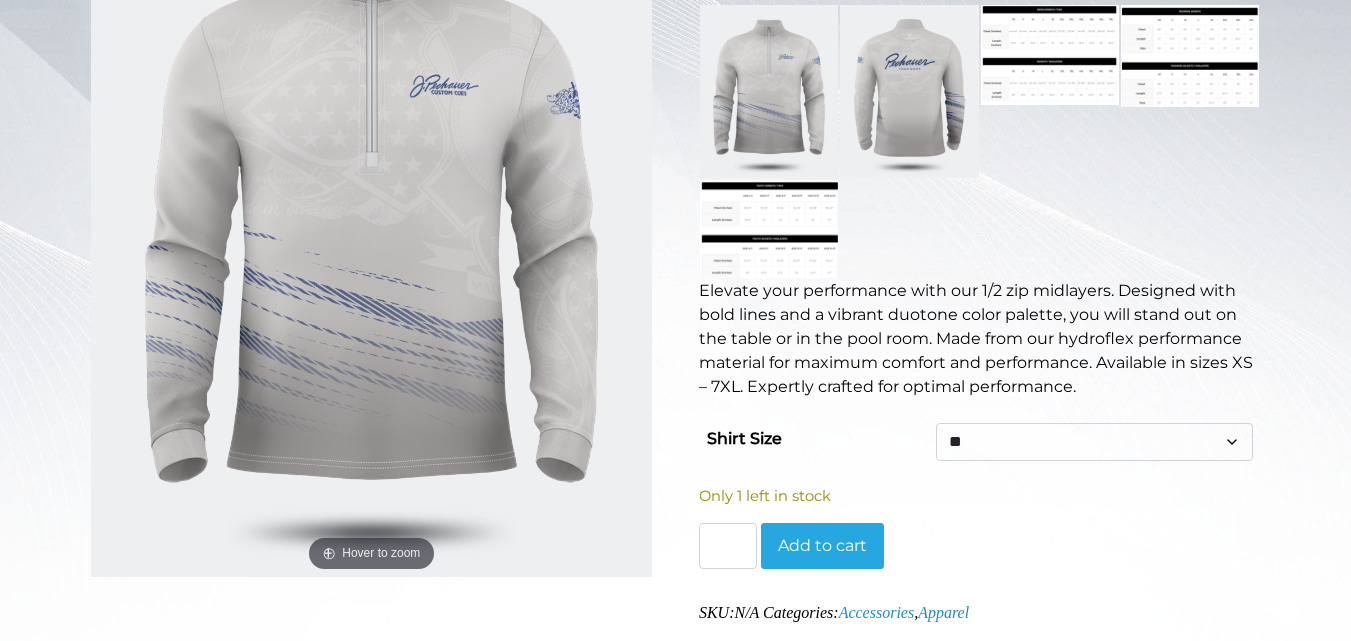 scroll, scrollTop: 444, scrollLeft: 0, axis: vertical 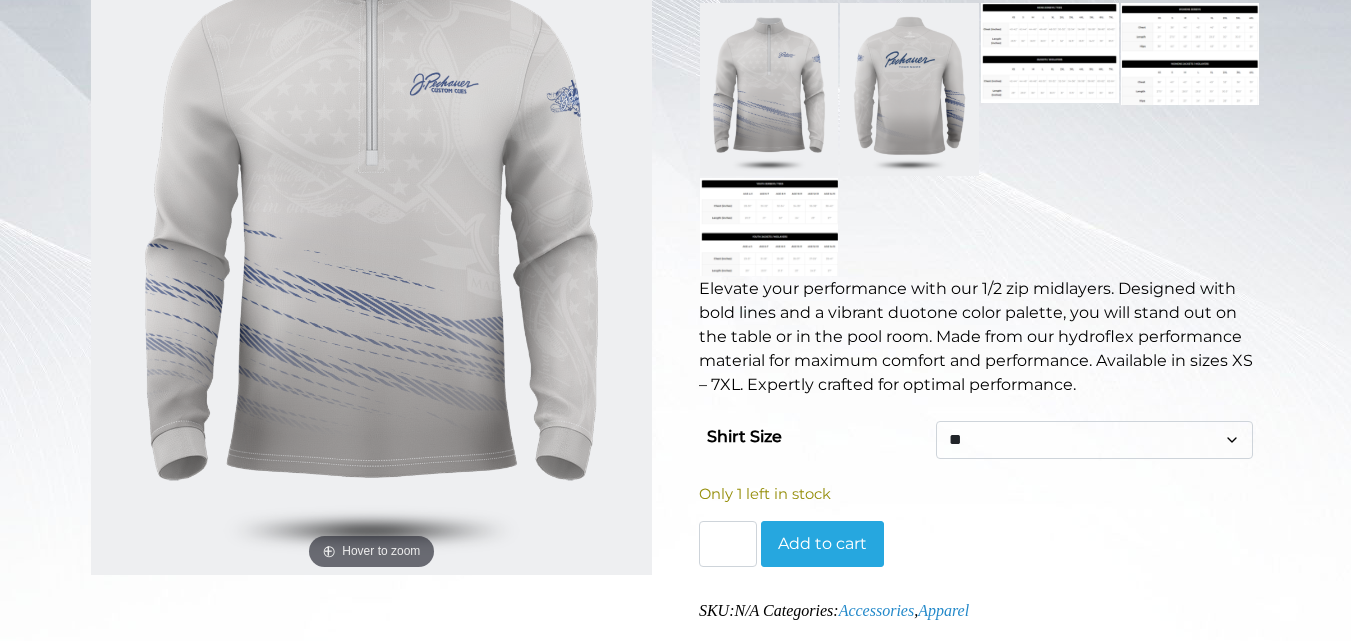 click on "** ***** ****** ***** ** *** ***" 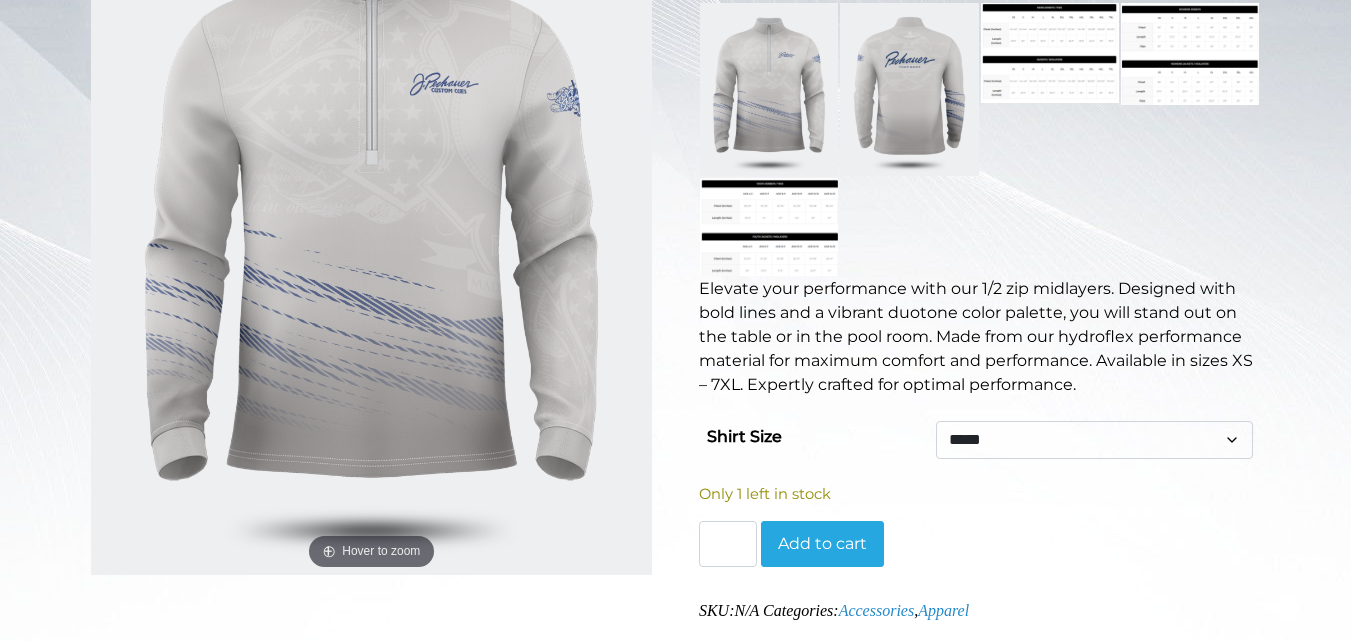 click on "** ***** ****** ***** ** *** ***" 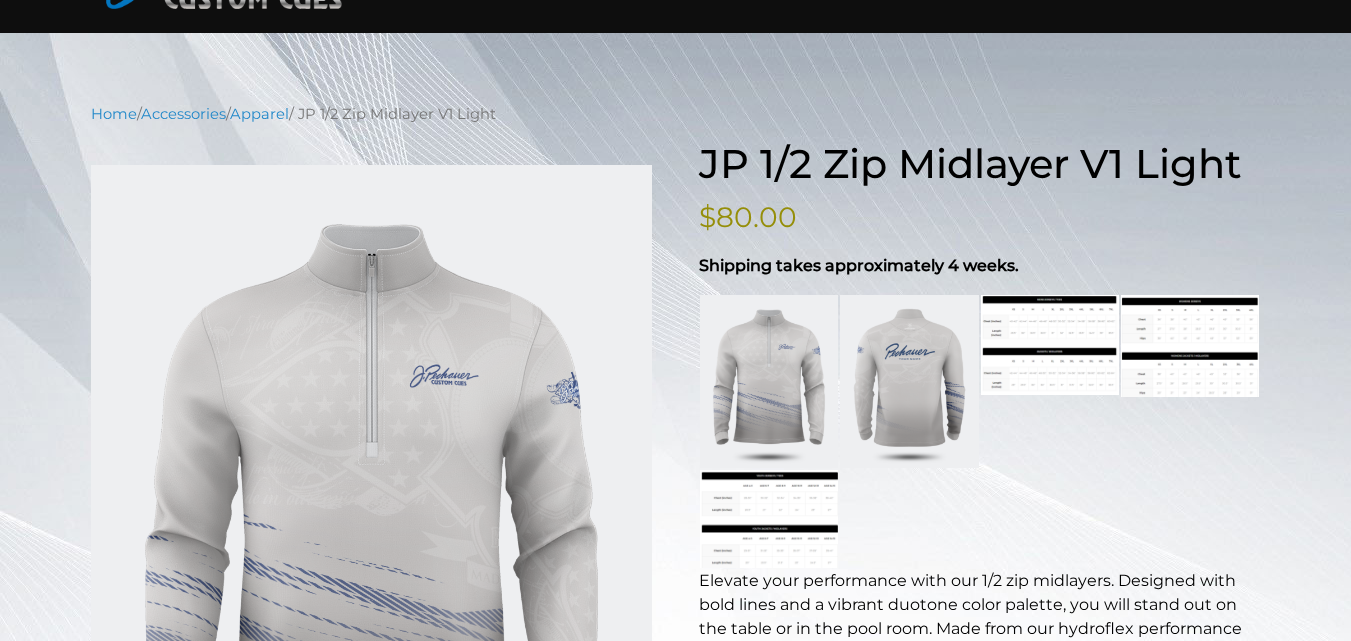 scroll, scrollTop: 144, scrollLeft: 0, axis: vertical 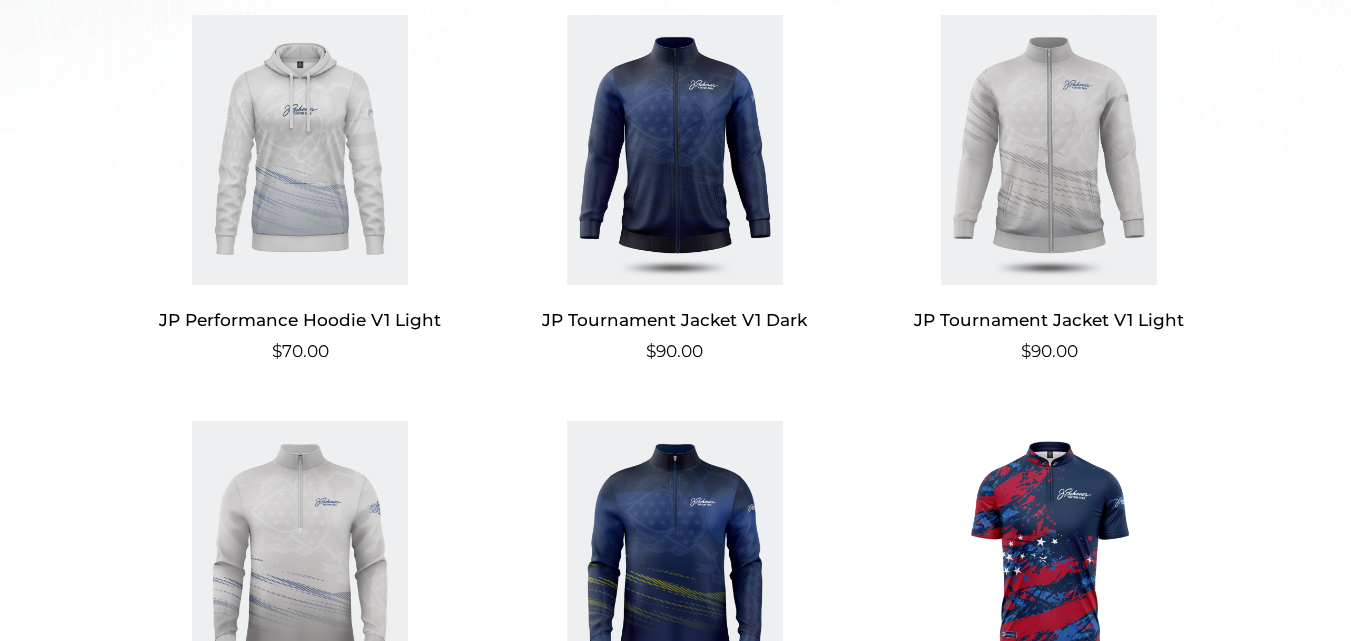 click at bounding box center [1049, 150] 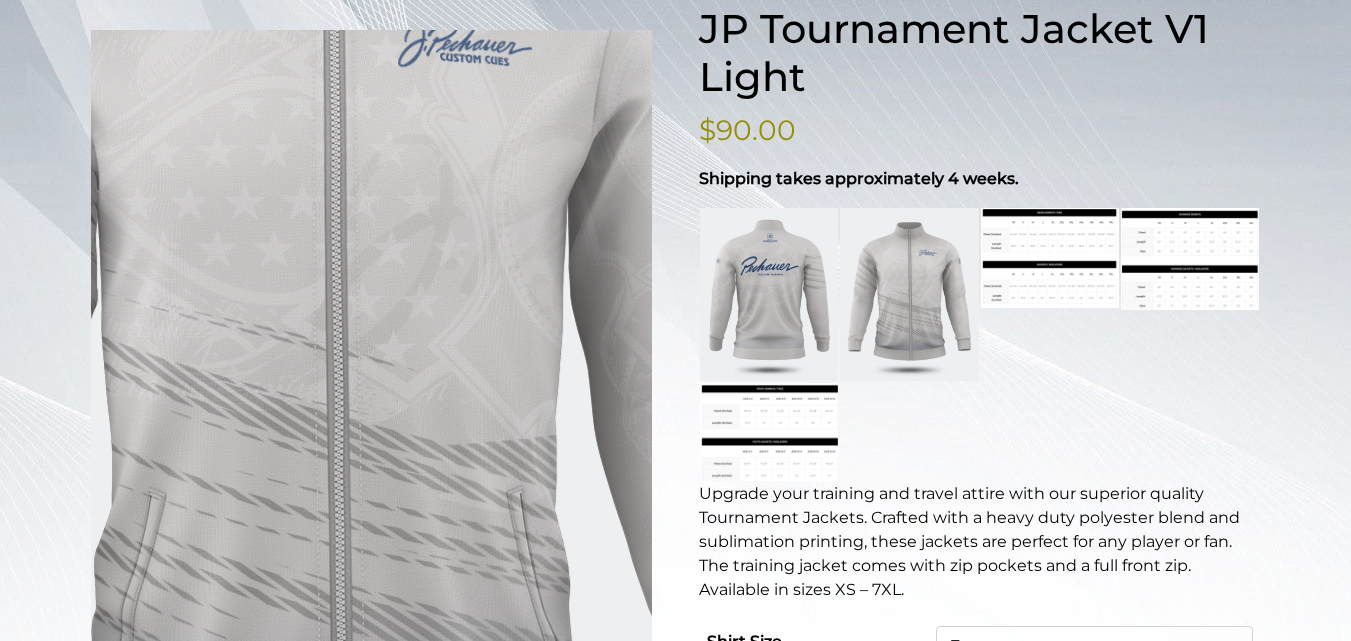 scroll, scrollTop: 300, scrollLeft: 0, axis: vertical 